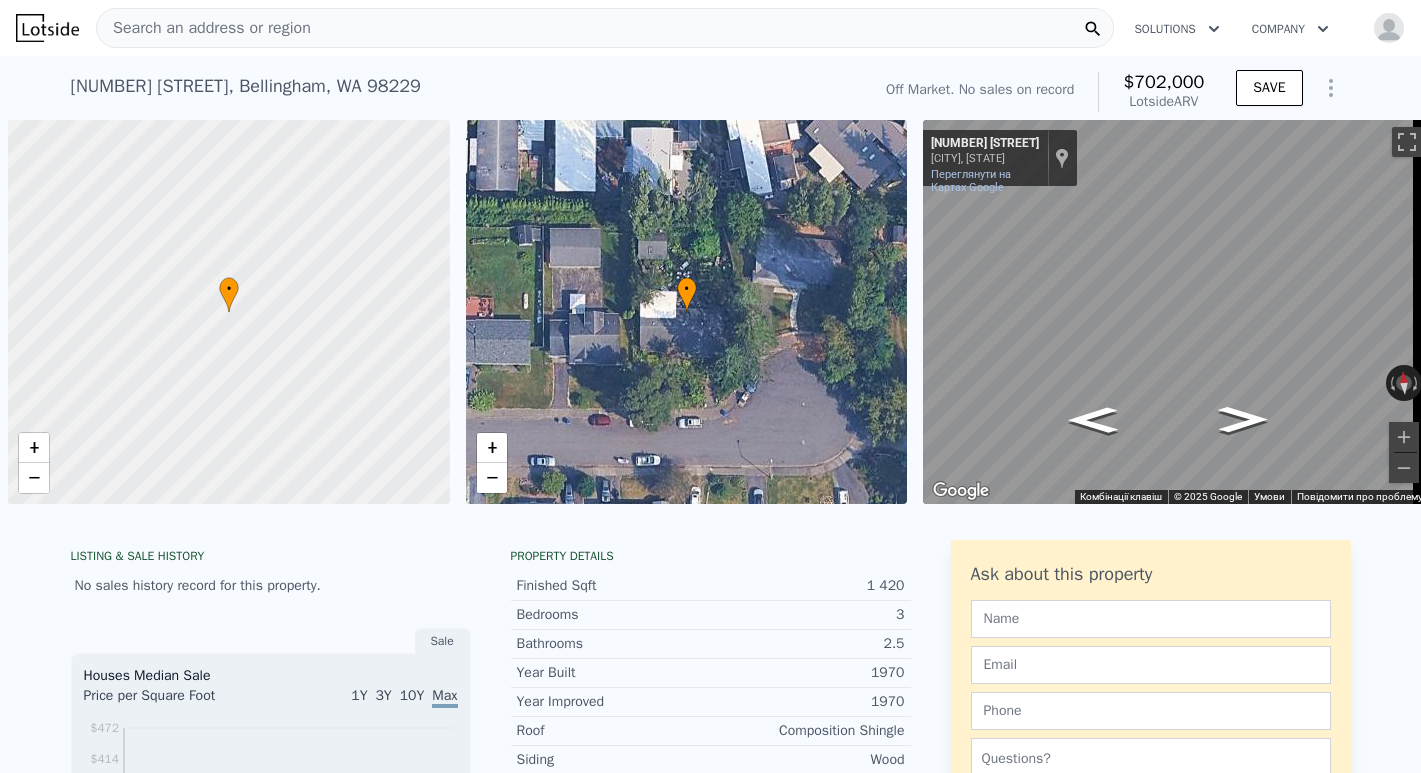 scroll, scrollTop: 0, scrollLeft: 0, axis: both 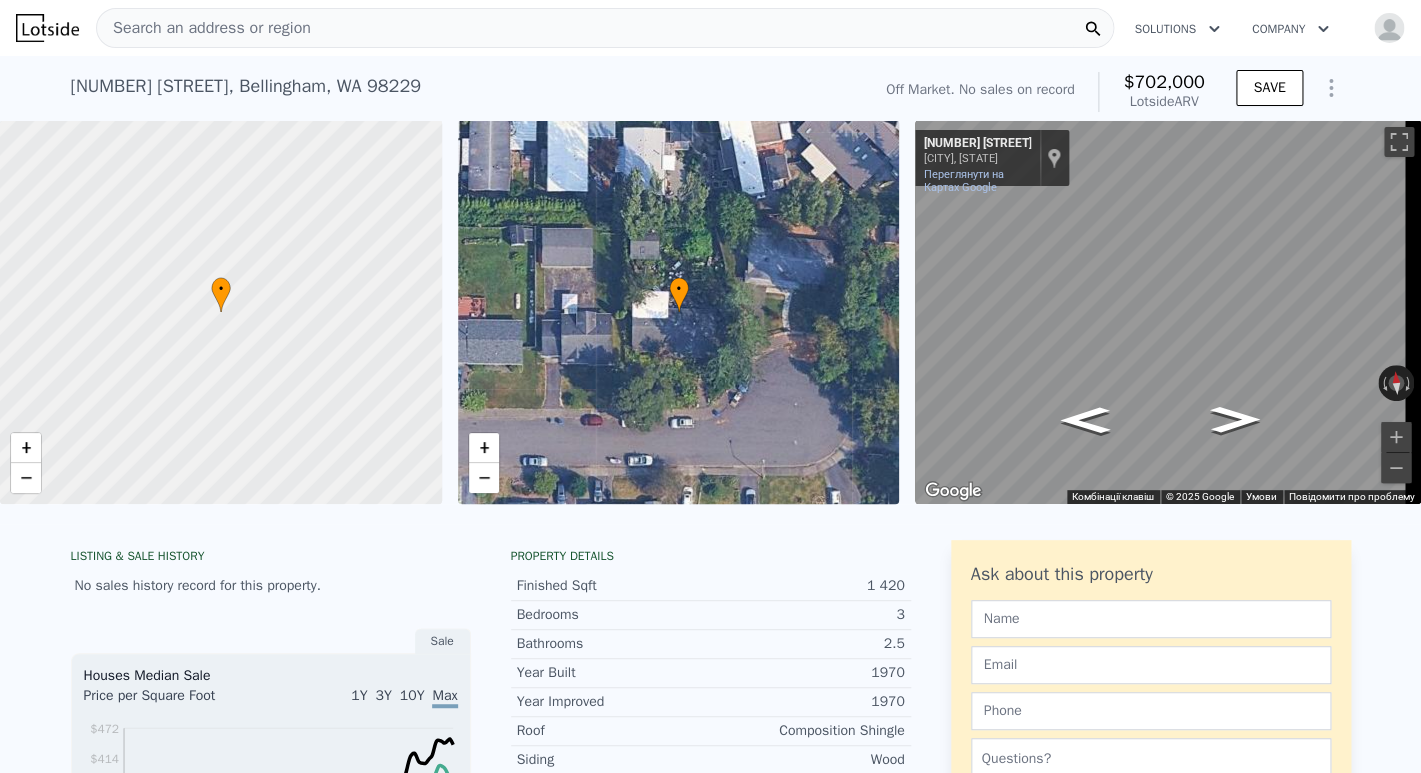 click at bounding box center (1168, 312) 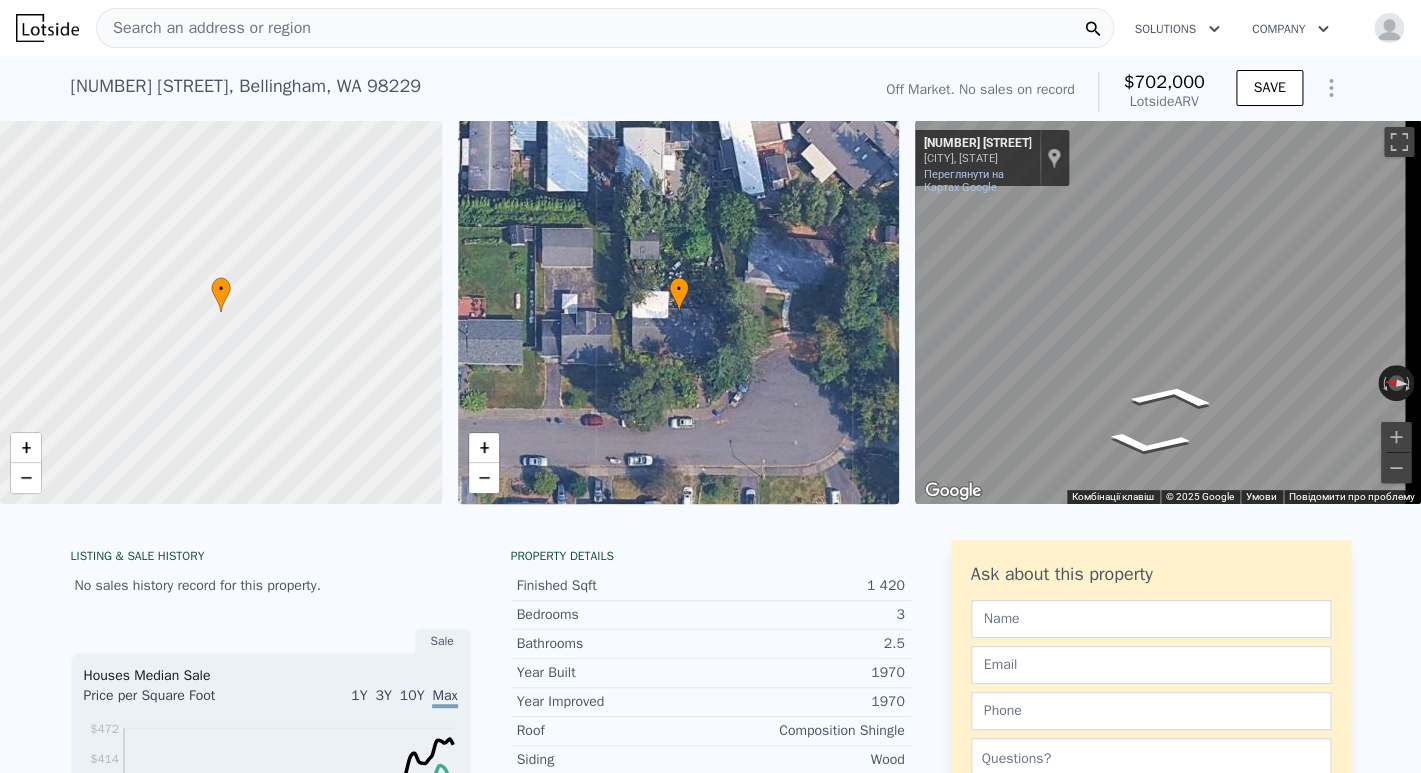 drag, startPoint x: 1239, startPoint y: 410, endPoint x: 845, endPoint y: 360, distance: 397.1599 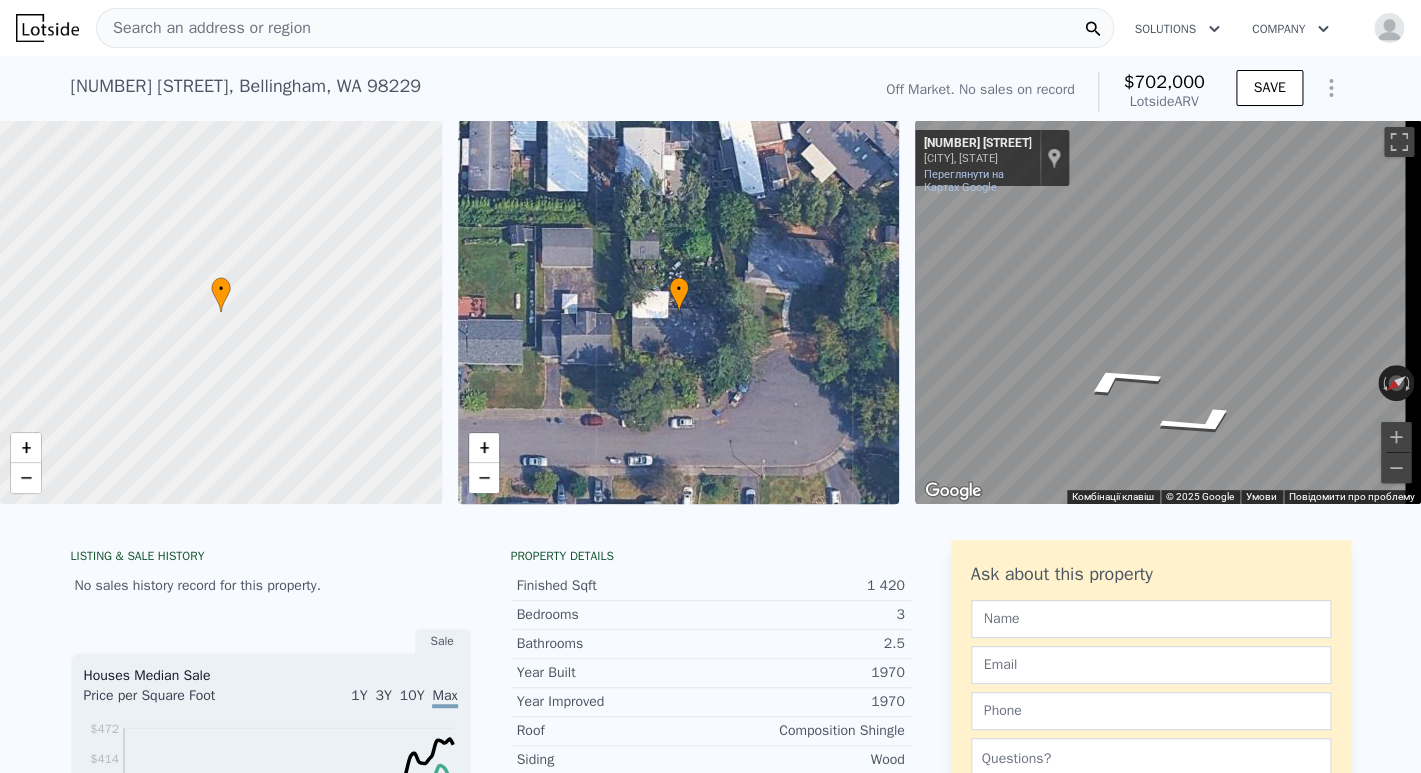 click on "•
+ −
•
+ −                 ← Перемістити ліворуч → Перемістити праворуч ↑ Перемістити вгору ↓ Перемістити вниз + Наблизити - Віддалити             1437 Iris Ln   Беллінгхем, Вашингтон       1437 Iris Ln           Переглянути на Картах Google       Custom Imagery                 Указане зображення більше не доступне                                     Повернути зображення         Комбінації клавіш Картографічні дані © 2025 Google © 2025 Google Умови Повідомити про проблему" at bounding box center [710, 312] 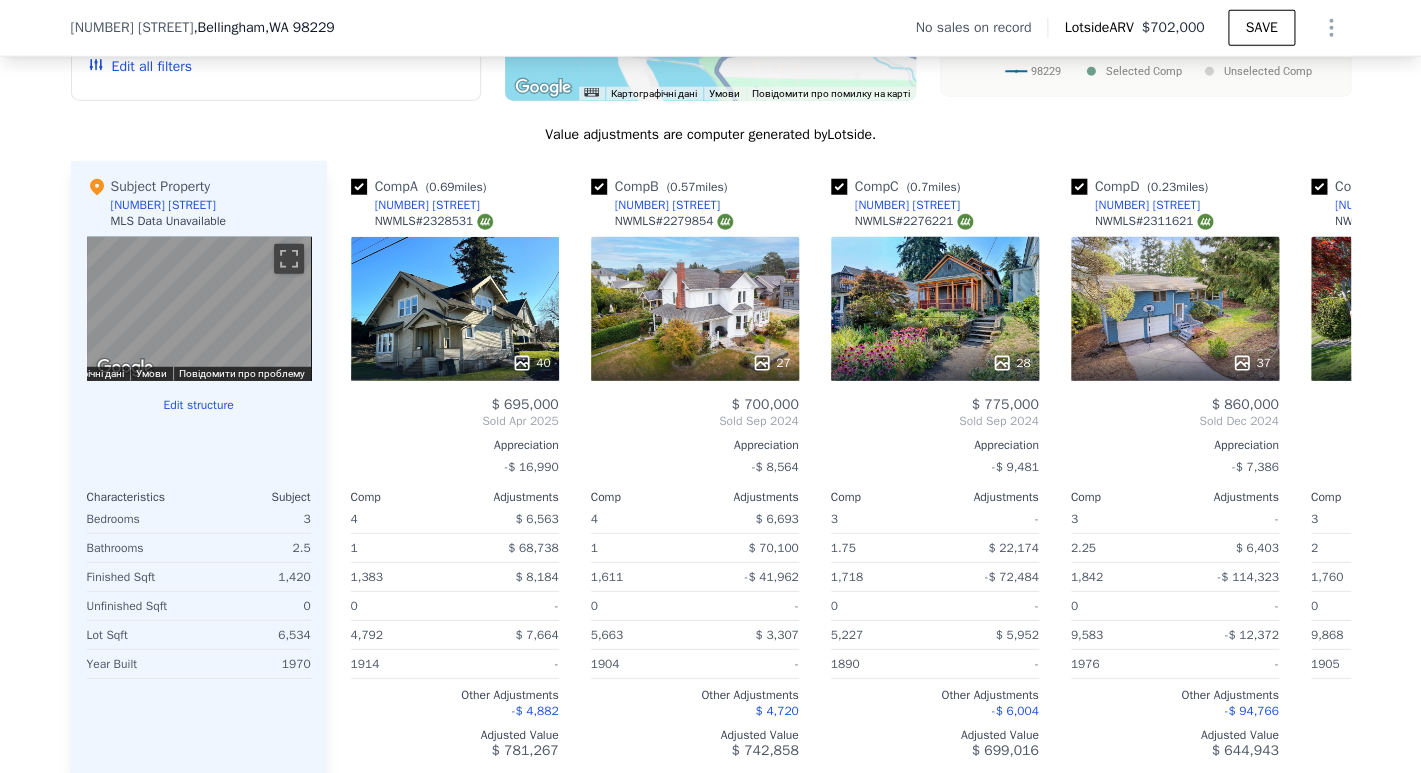 scroll, scrollTop: 1840, scrollLeft: 0, axis: vertical 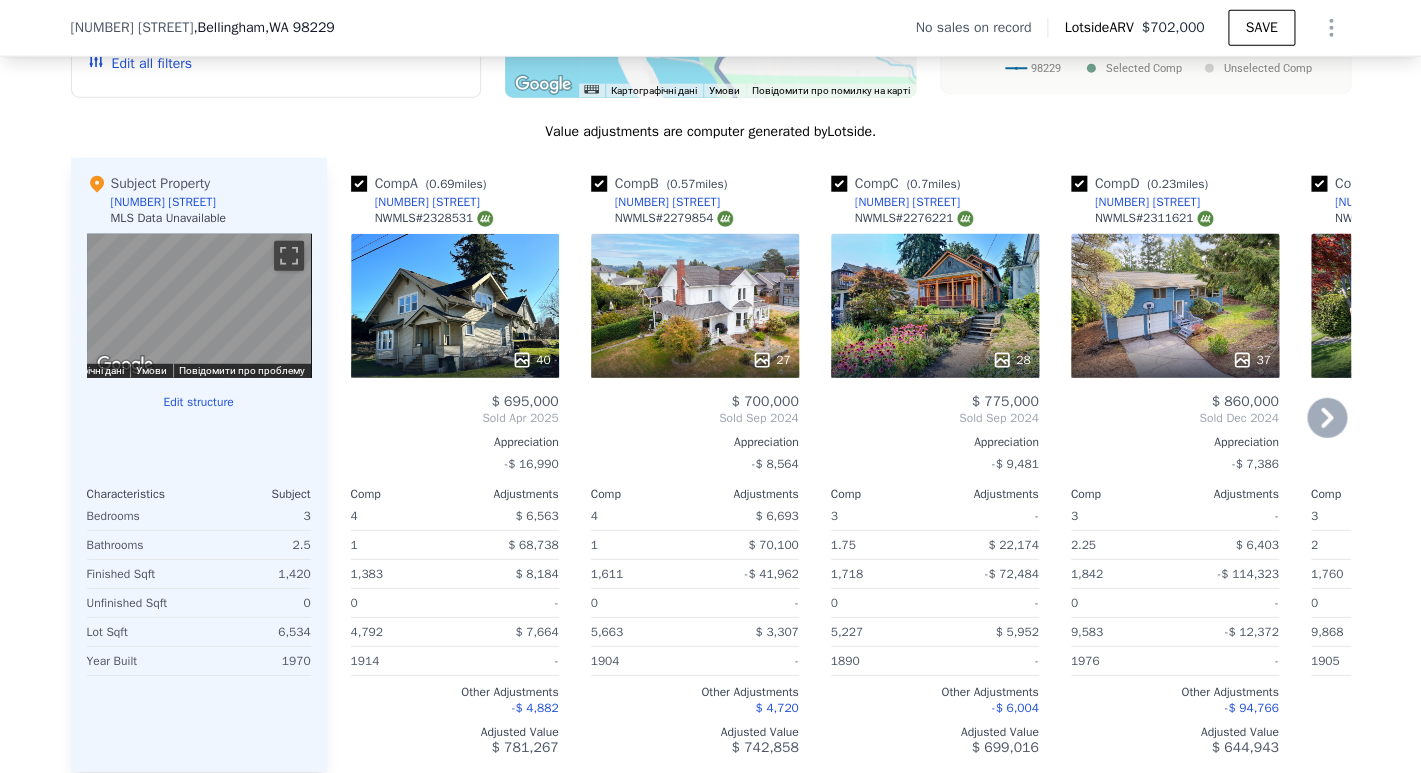 click on "[NUMBER] [STREET]" at bounding box center (427, 202) 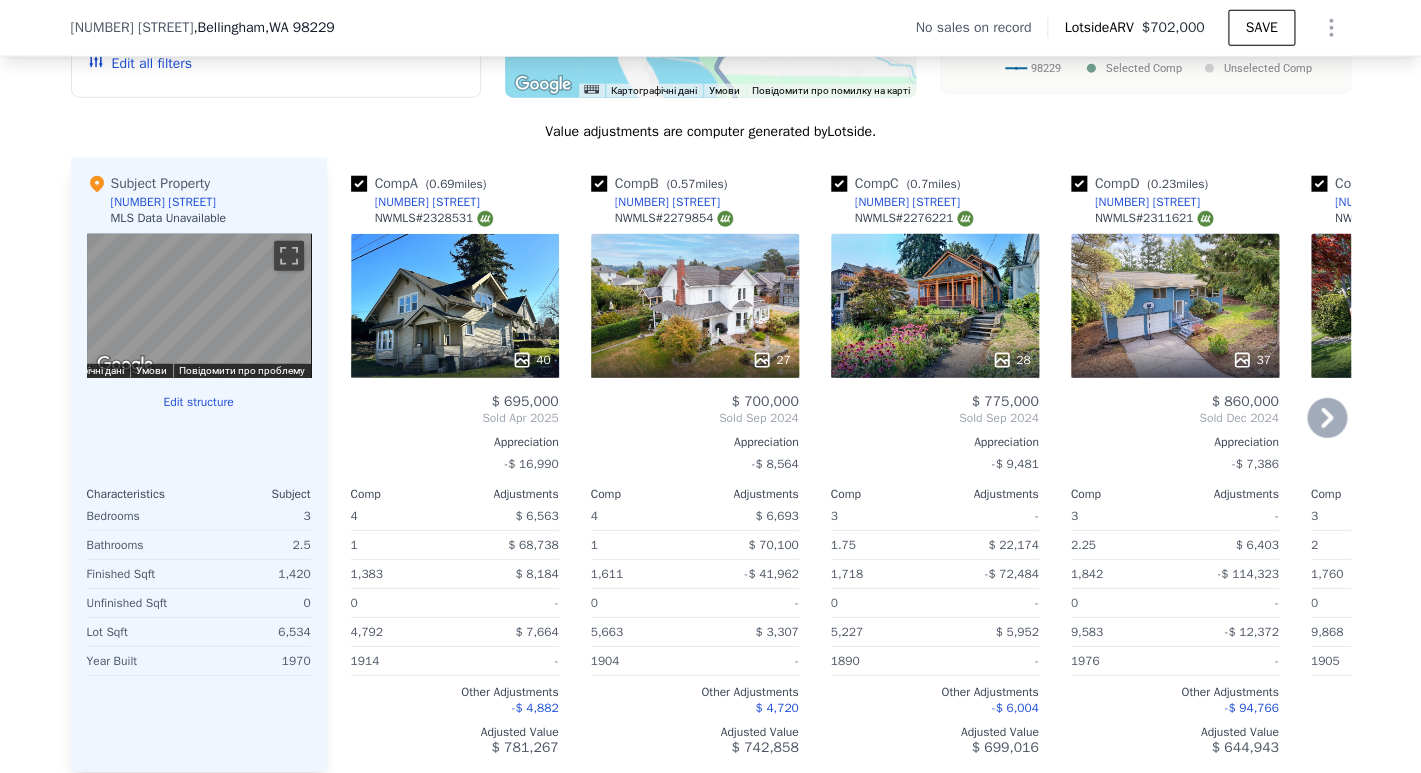 click on "[NUMBER] [STREET]" at bounding box center [427, 202] 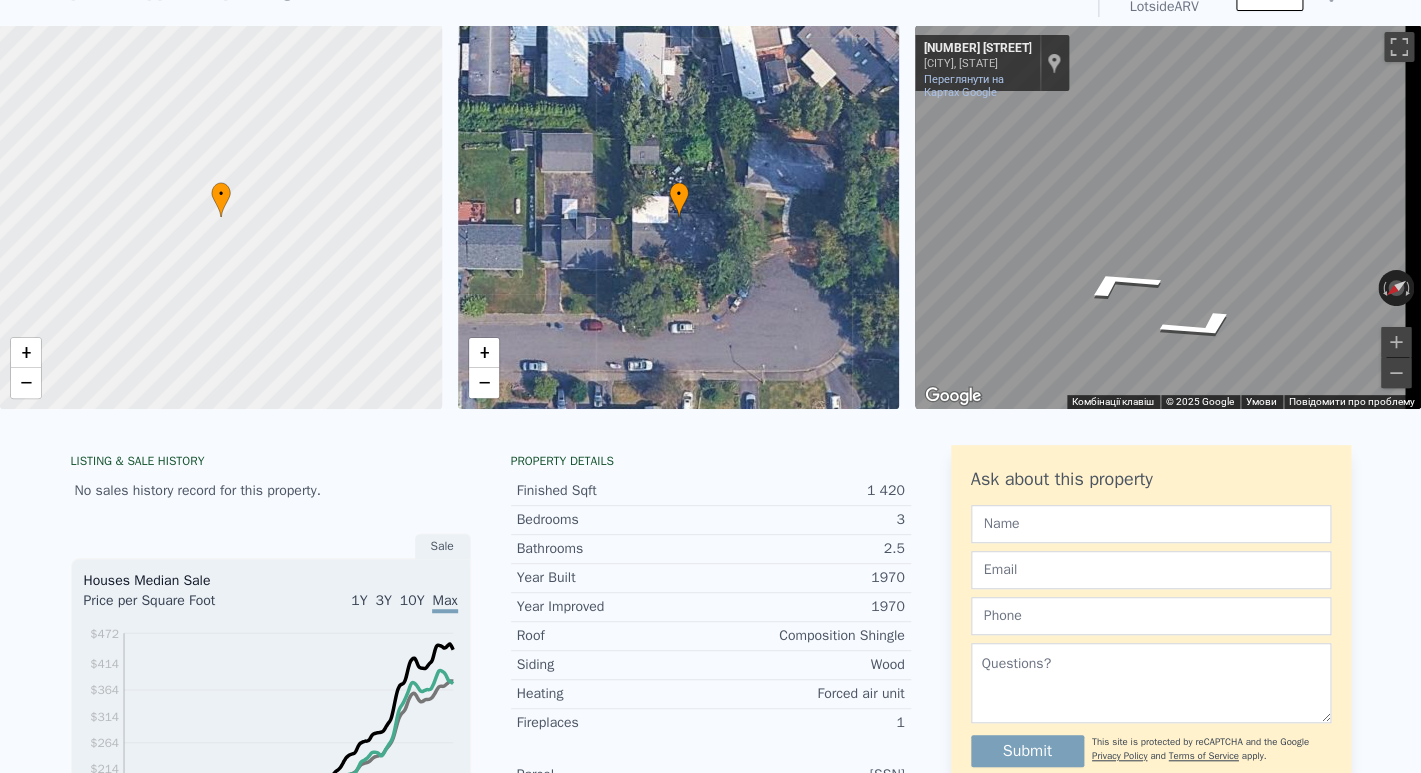 scroll, scrollTop: 88, scrollLeft: 0, axis: vertical 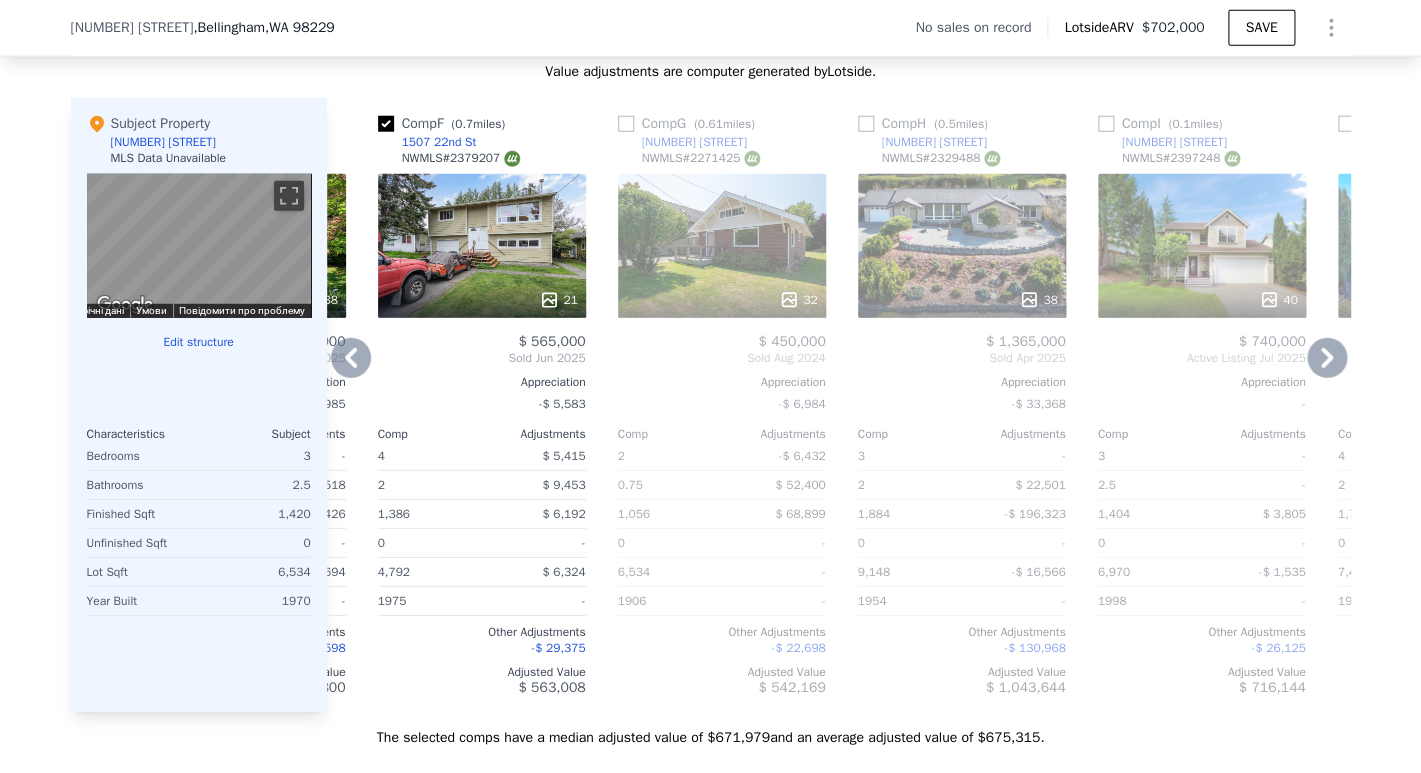 click on "1507 22nd St" at bounding box center [439, 142] 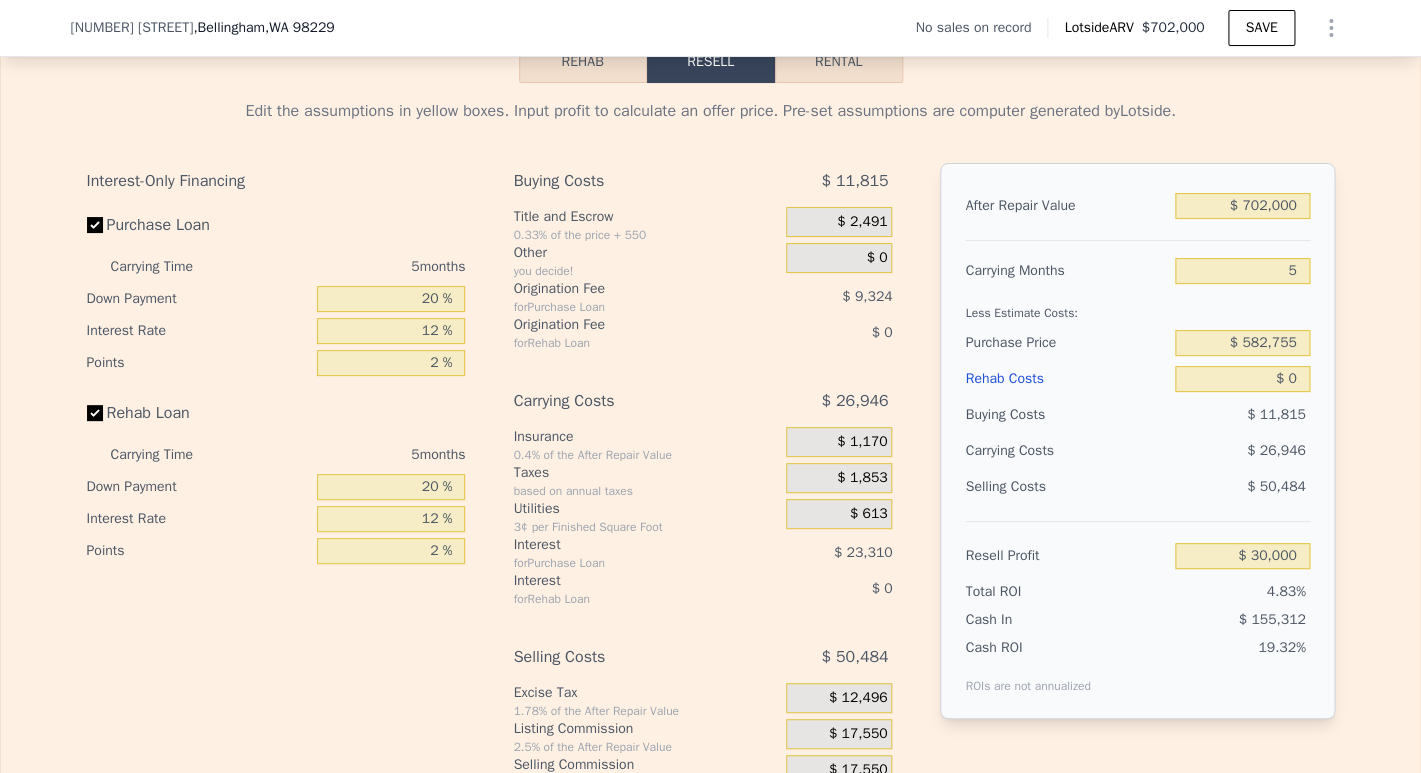 scroll, scrollTop: 2861, scrollLeft: 0, axis: vertical 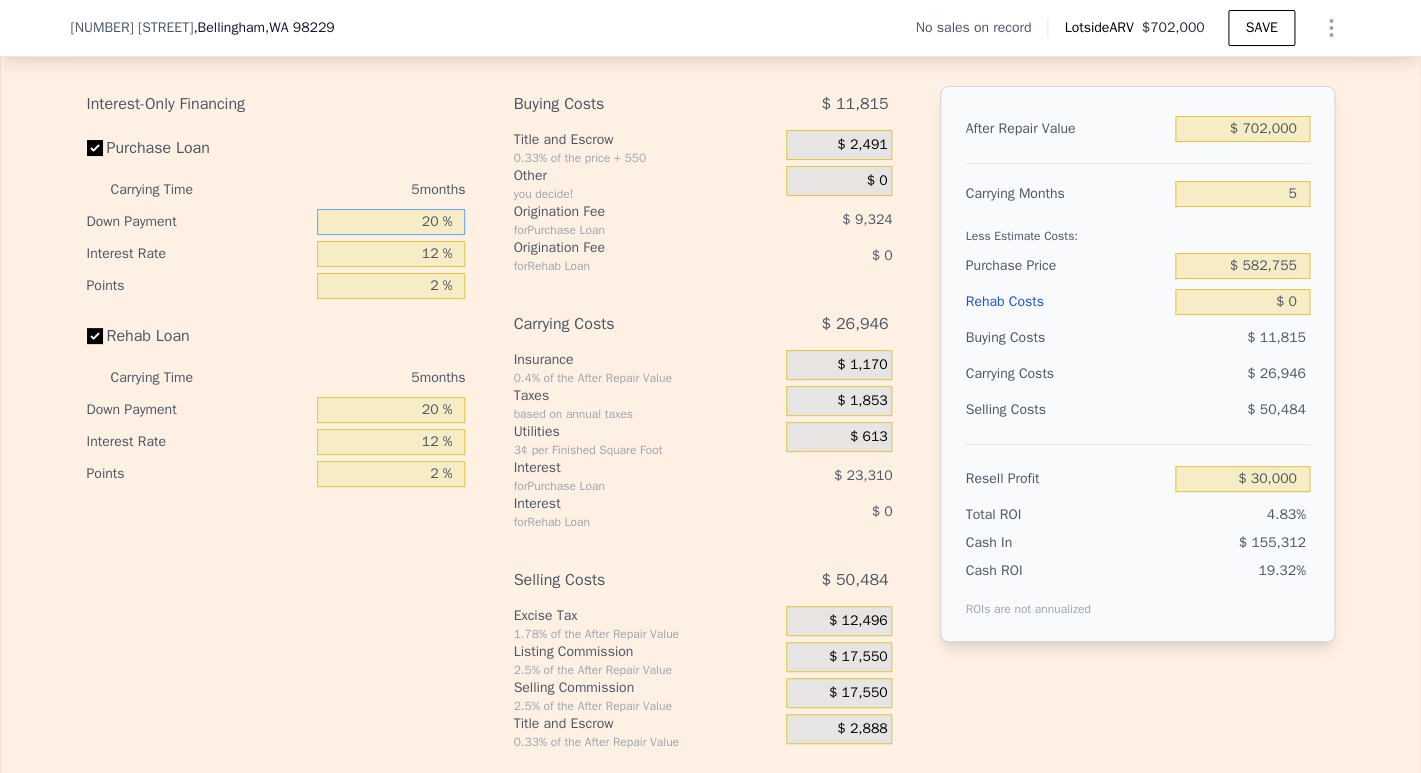 click on "20 %" at bounding box center [391, 222] 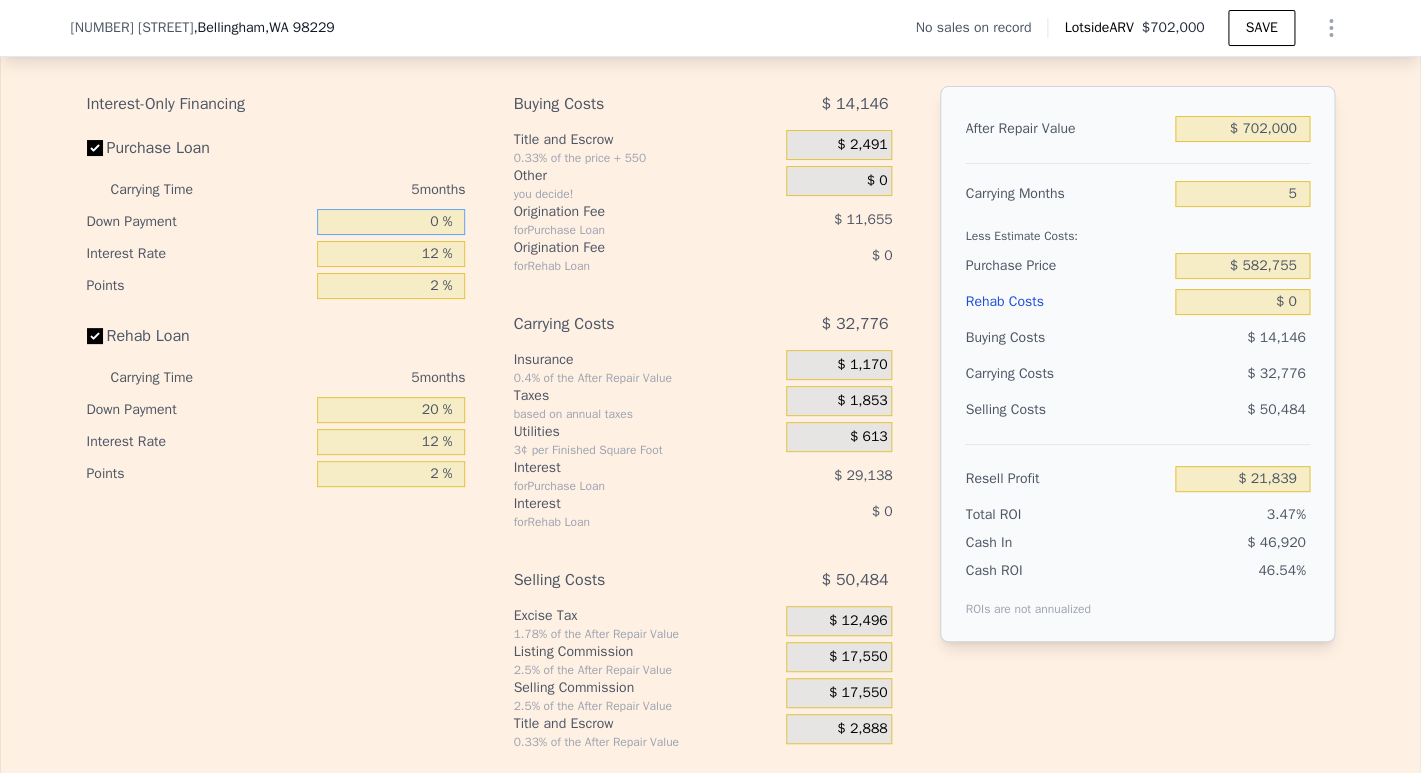 type on "$ 21,839" 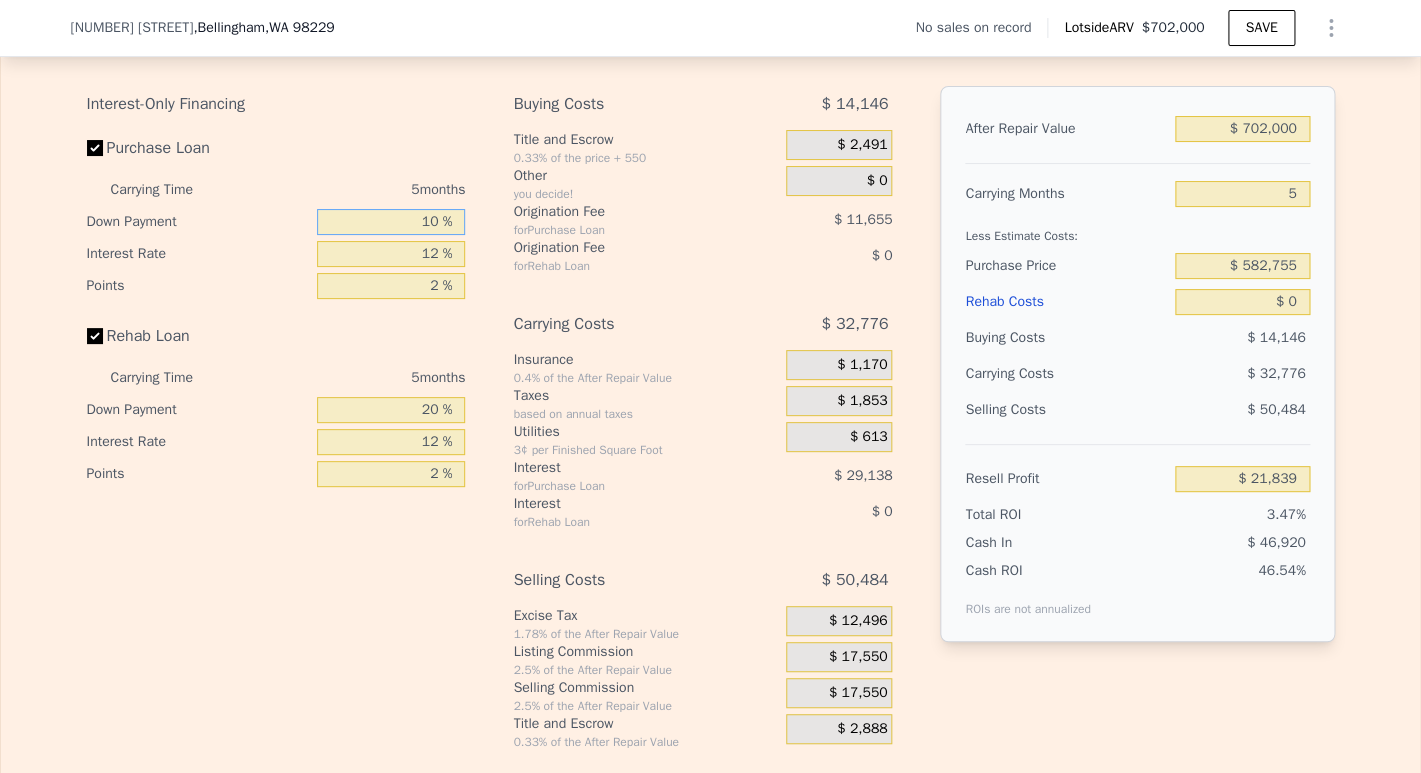 type on "$ 25,919" 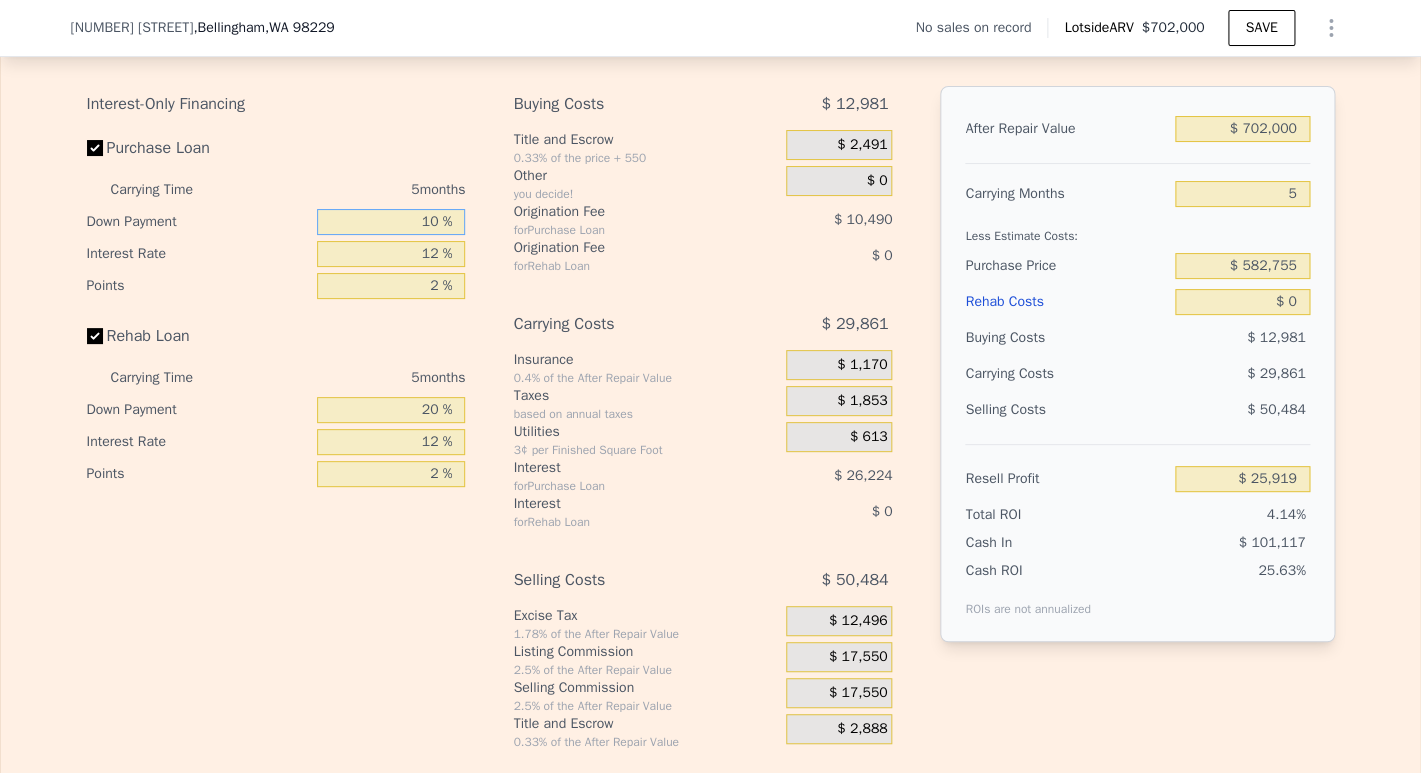type on "10 %" 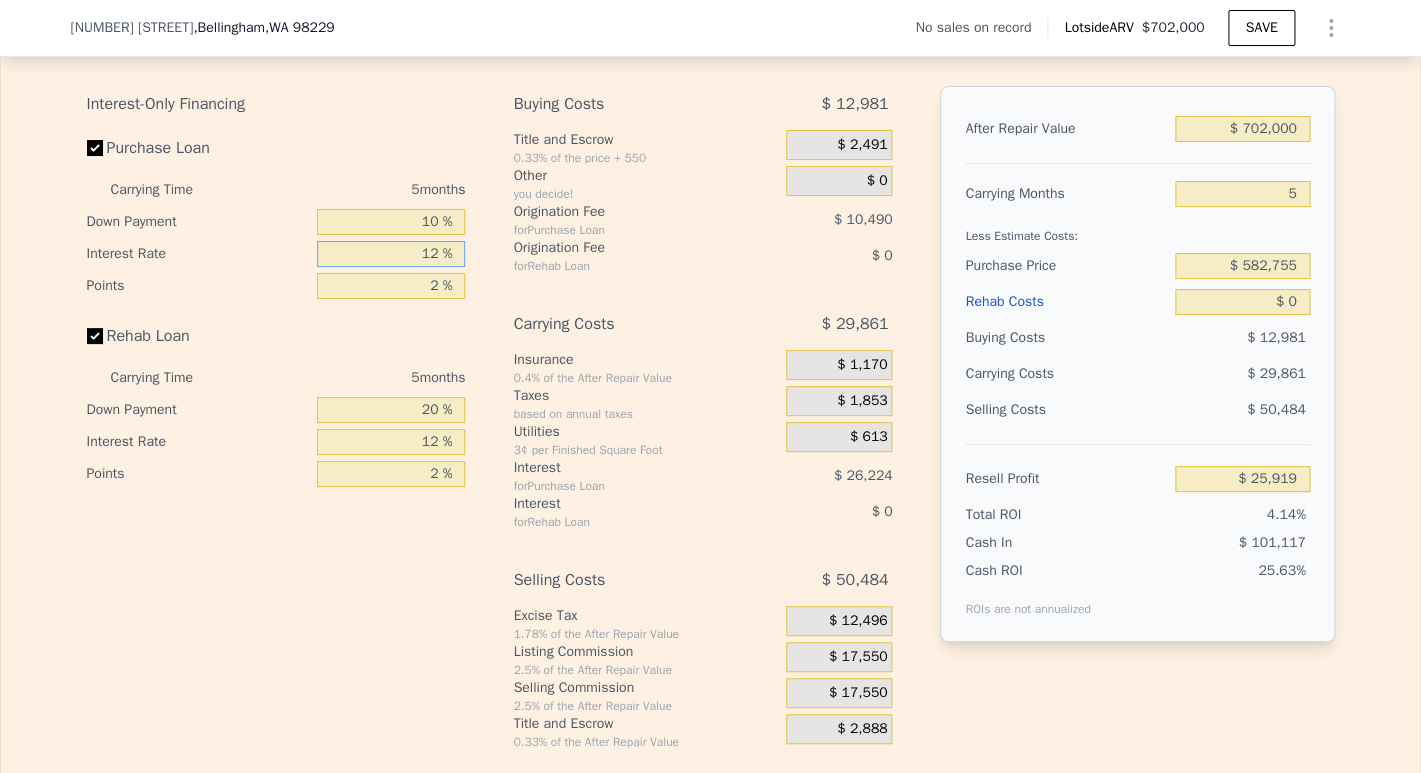 click on "12 %" at bounding box center [391, 254] 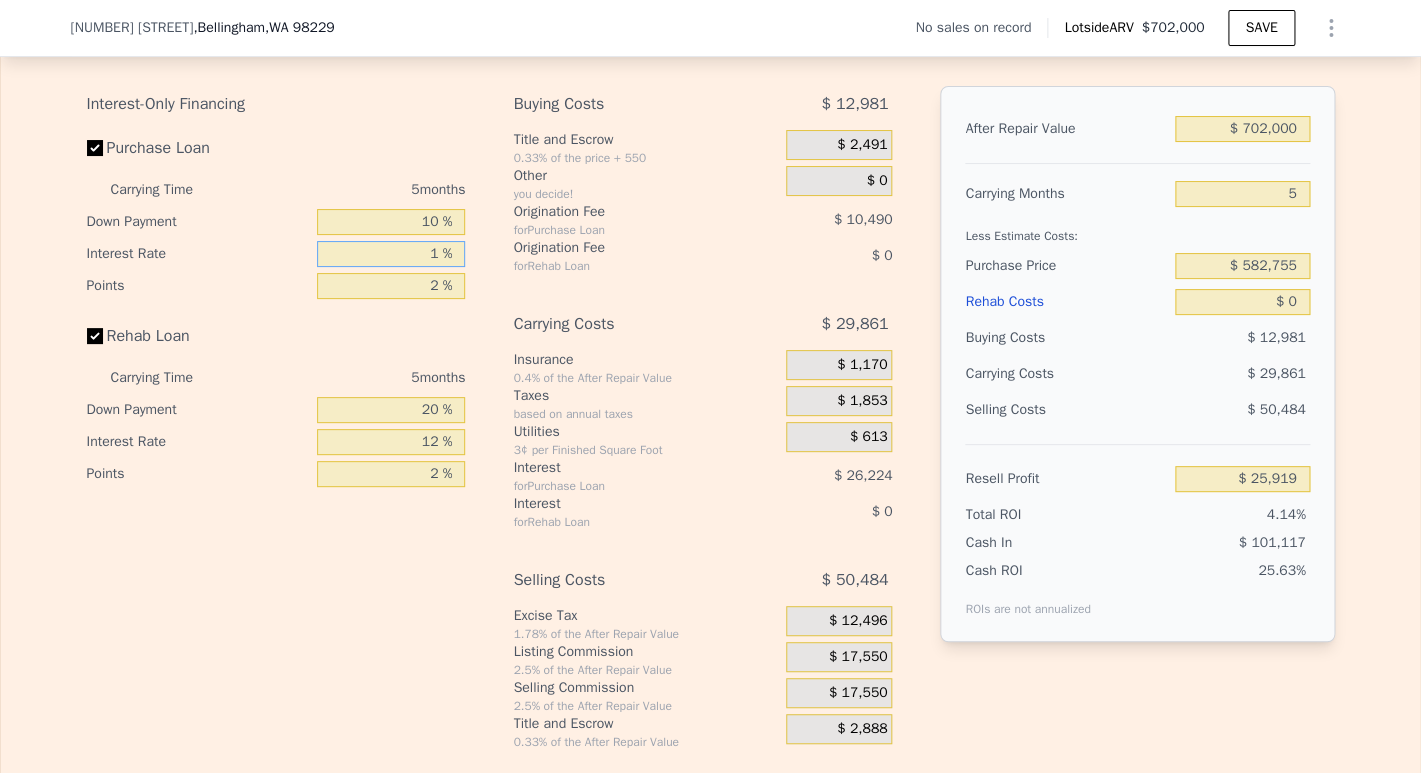 type 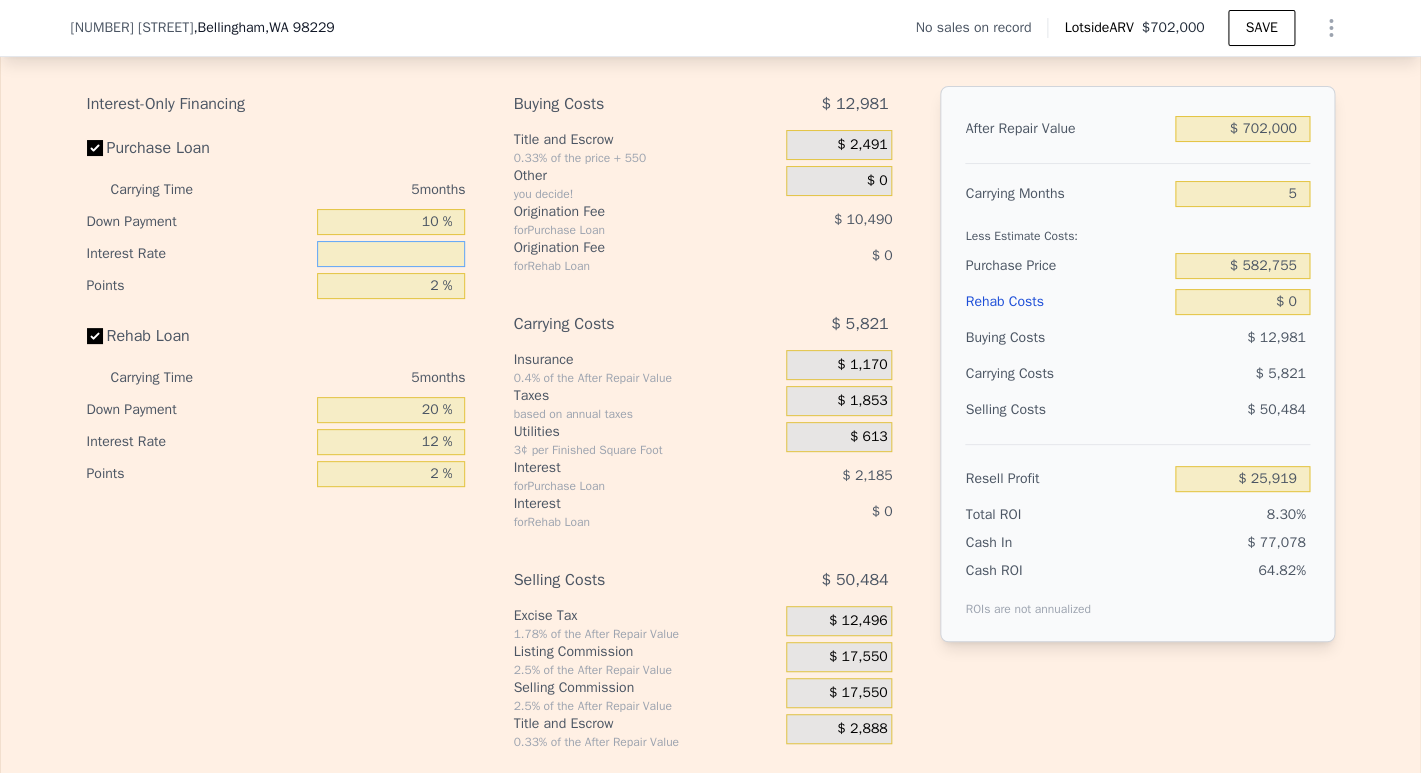 type on "$ 49,959" 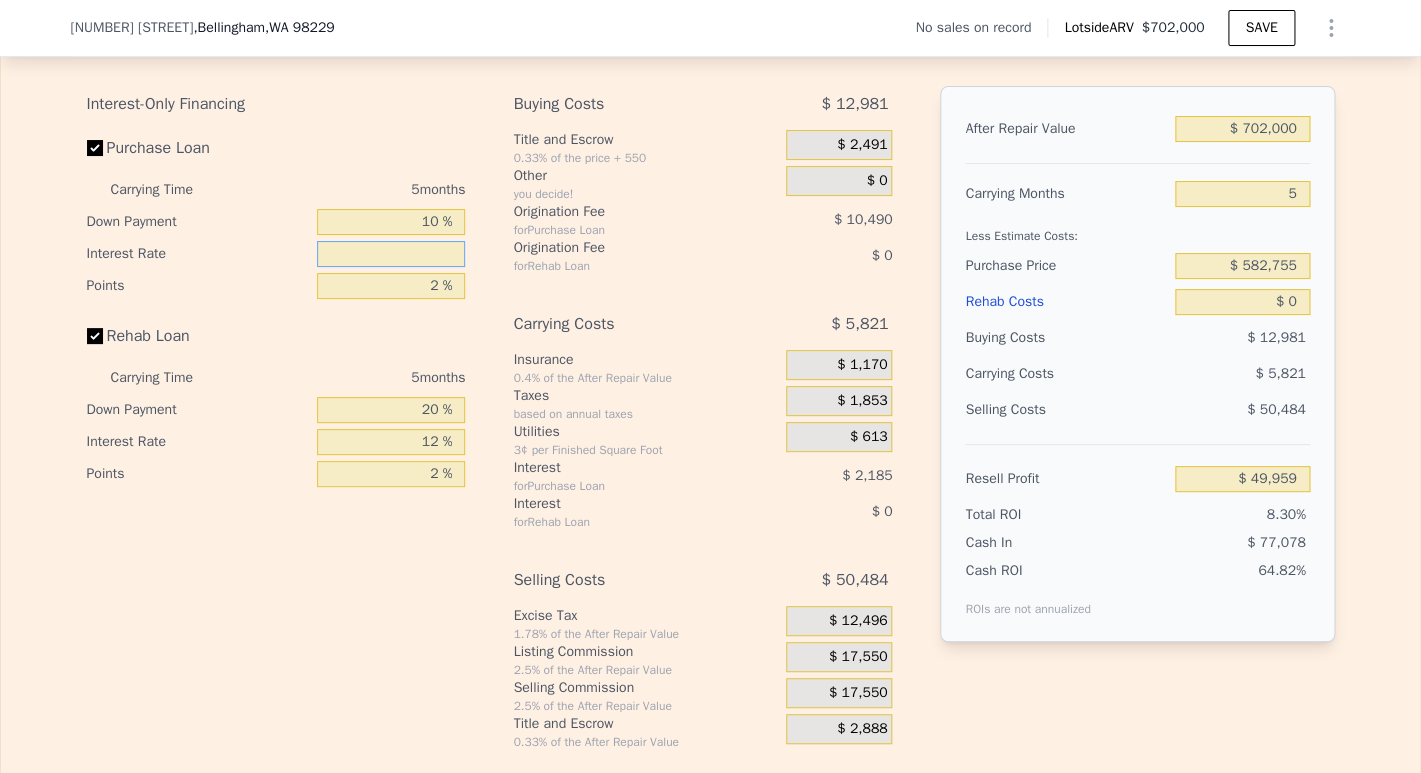 type on "9 %" 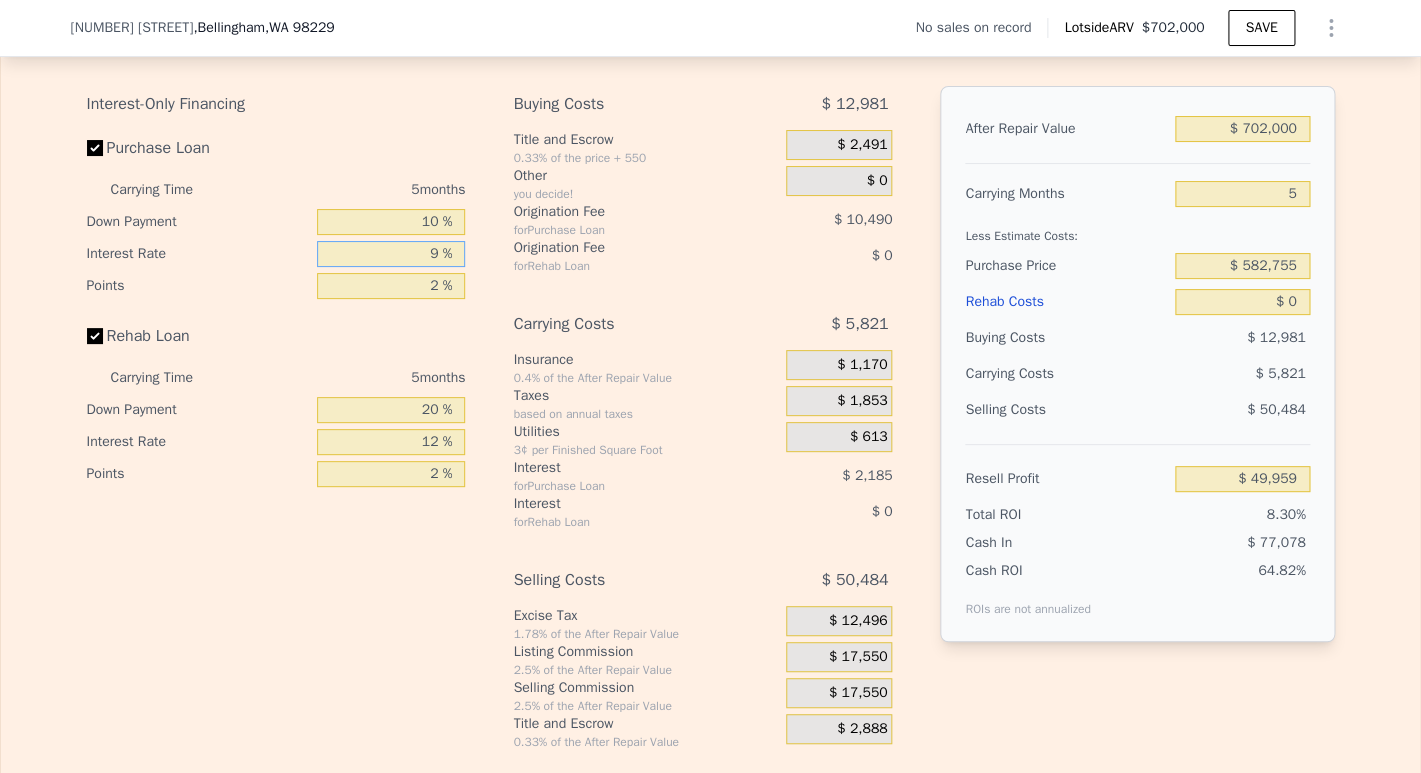 type on "$ 32,474" 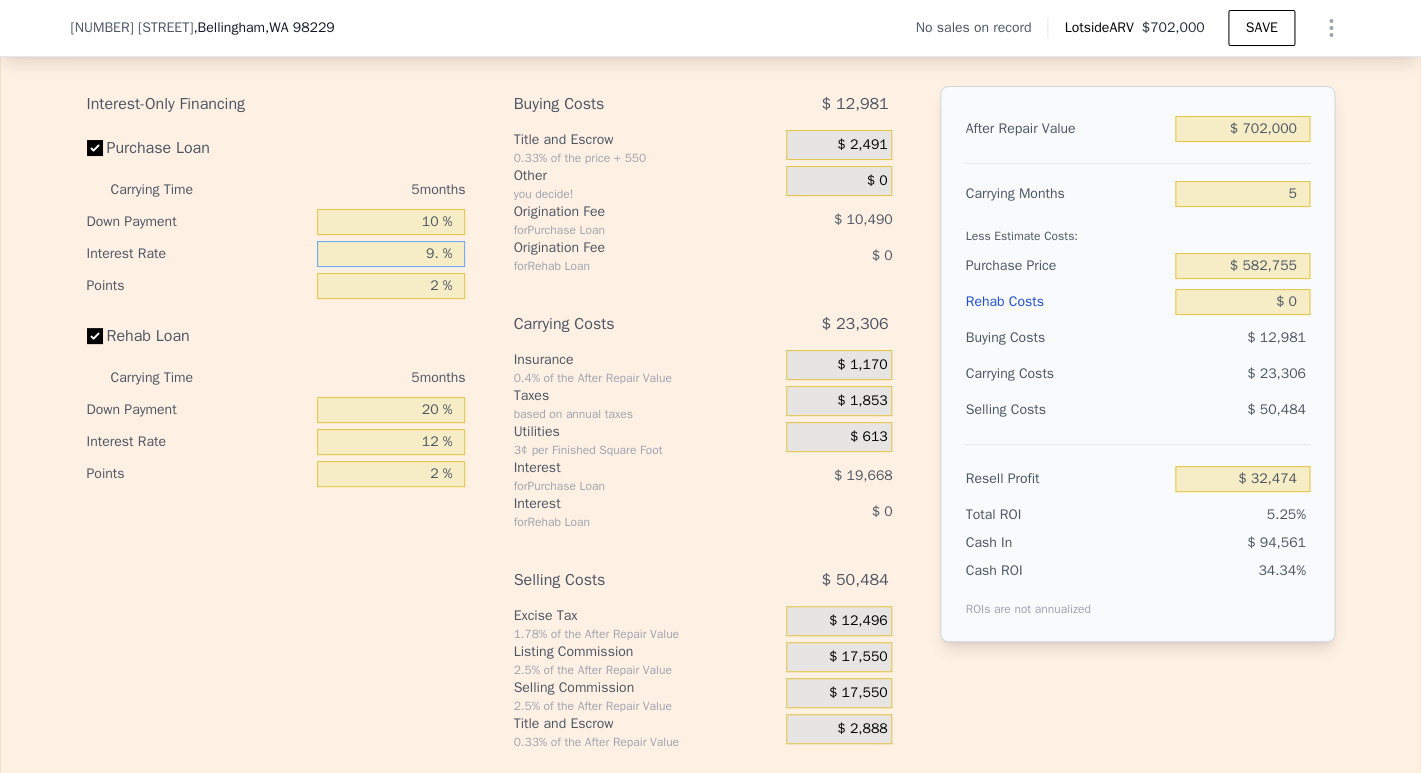 type on "9.5 %" 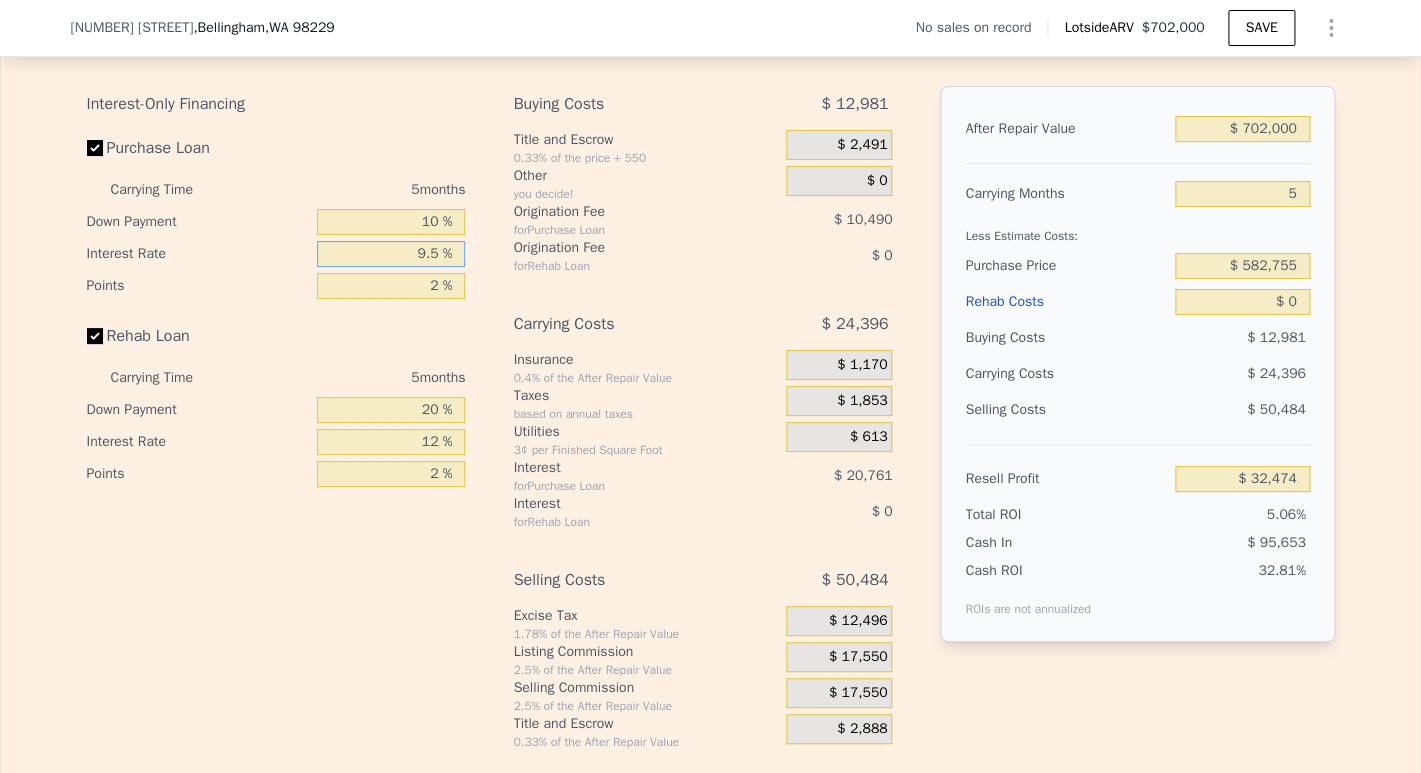 type on "$ 31,384" 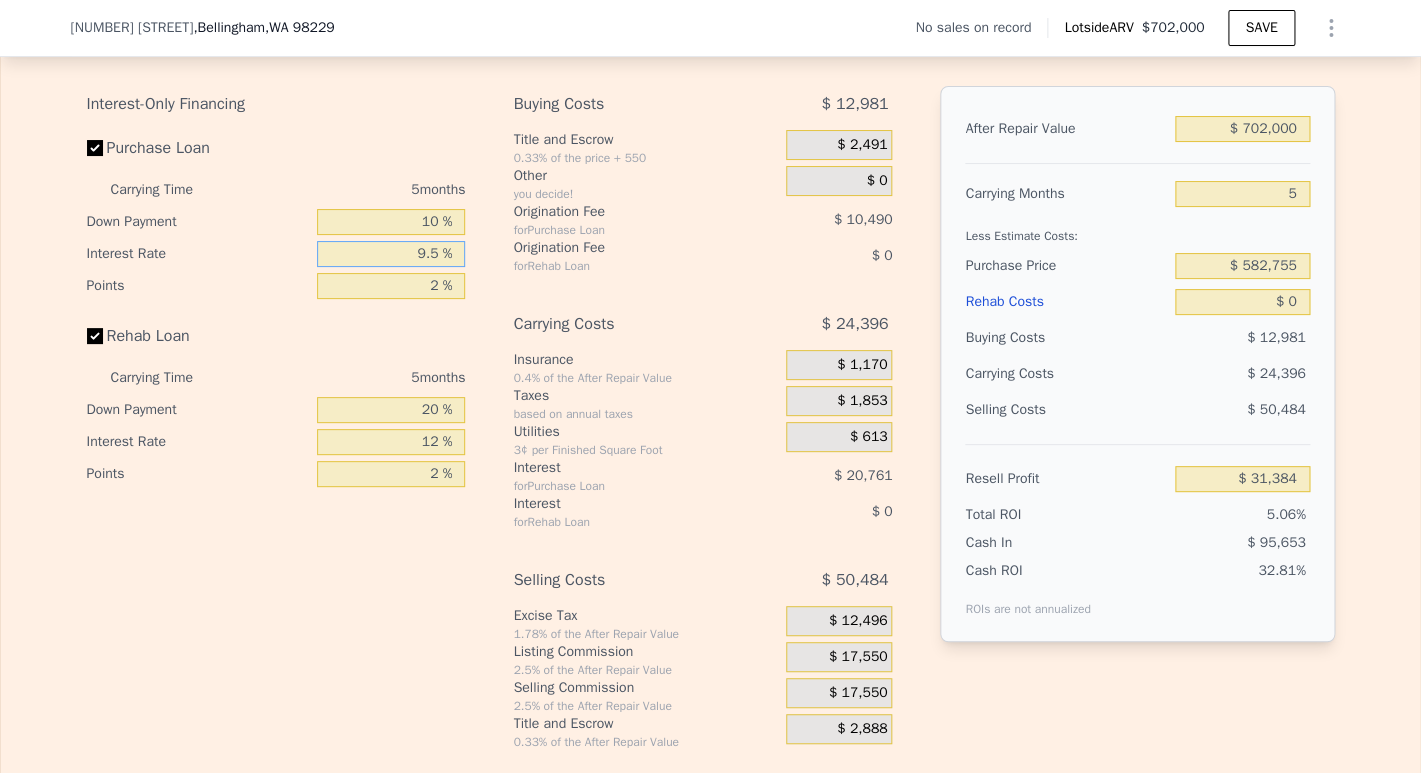 type on "9.5 %" 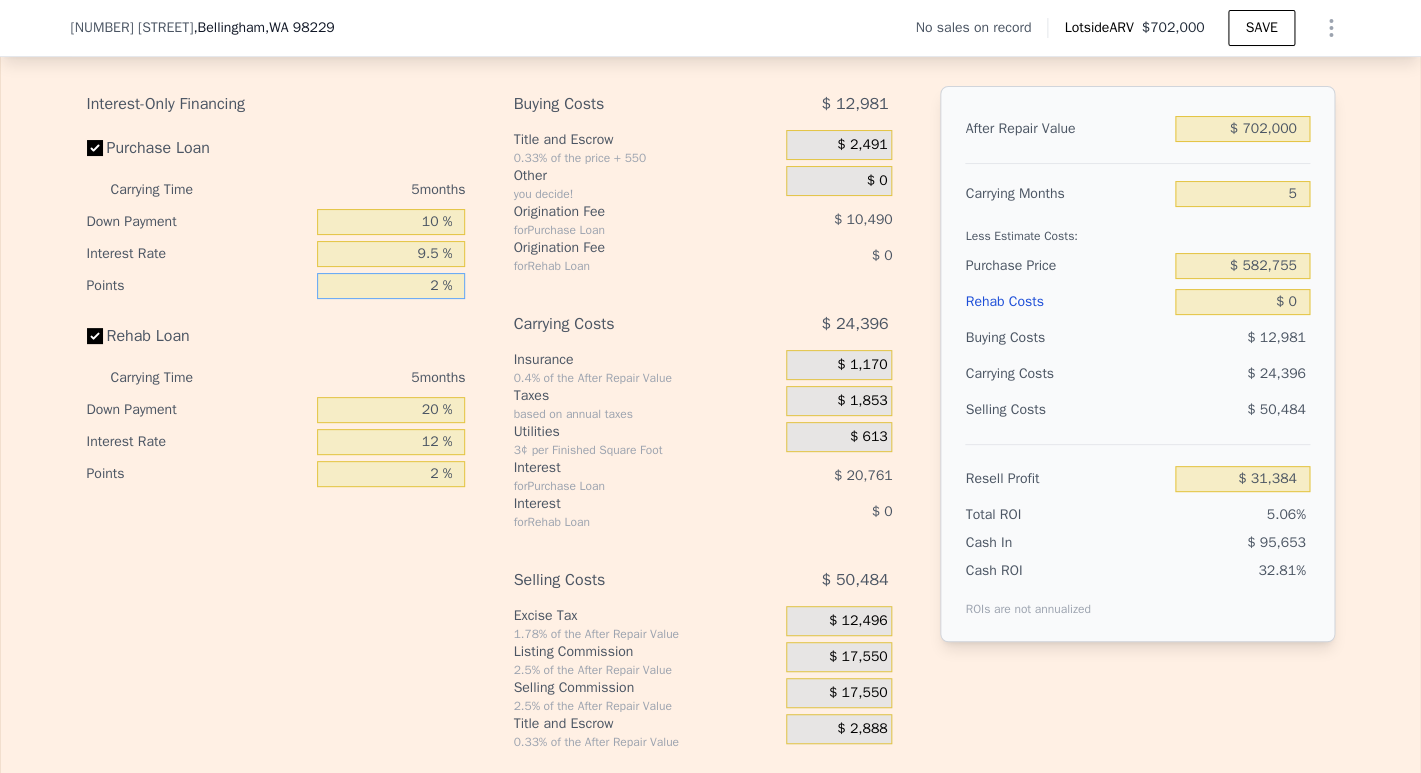 click on "2 %" at bounding box center (391, 286) 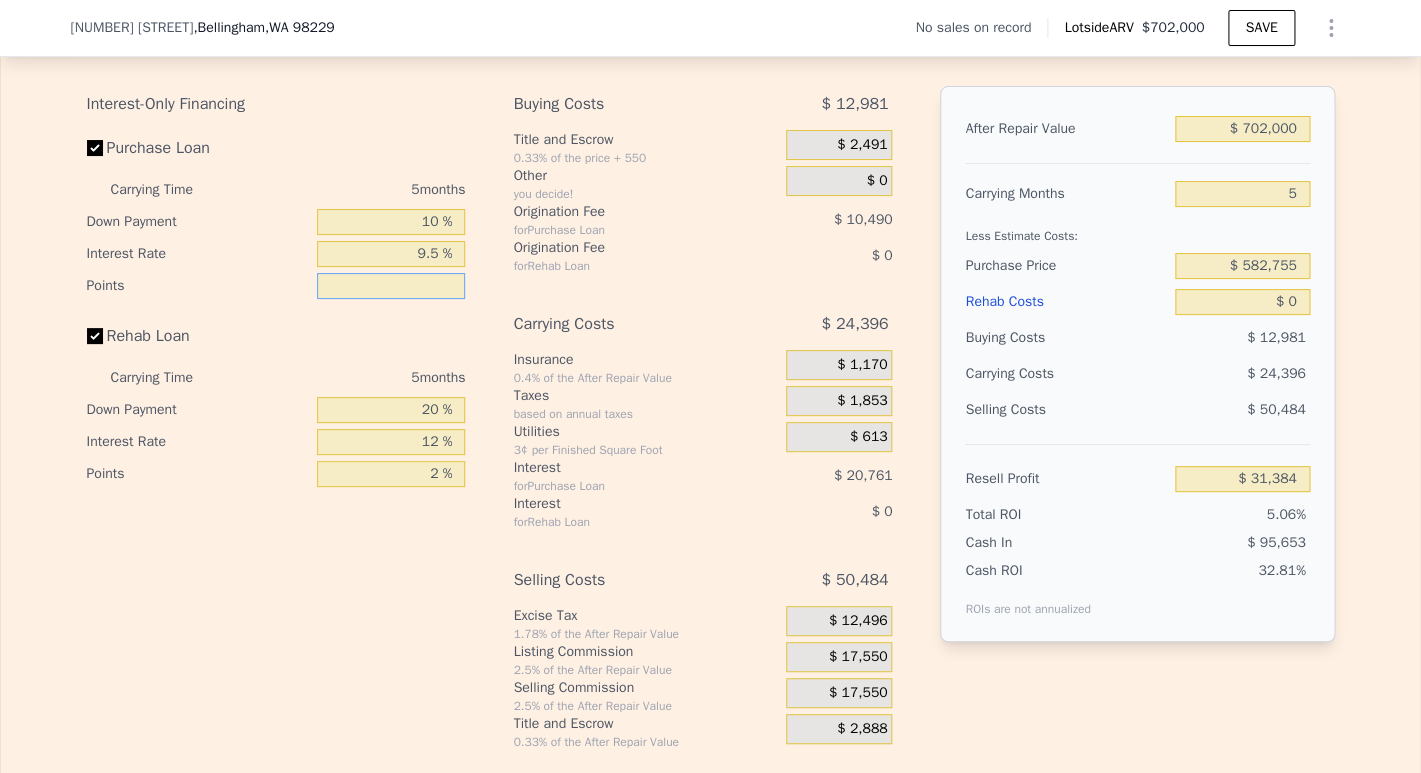type on "1 %" 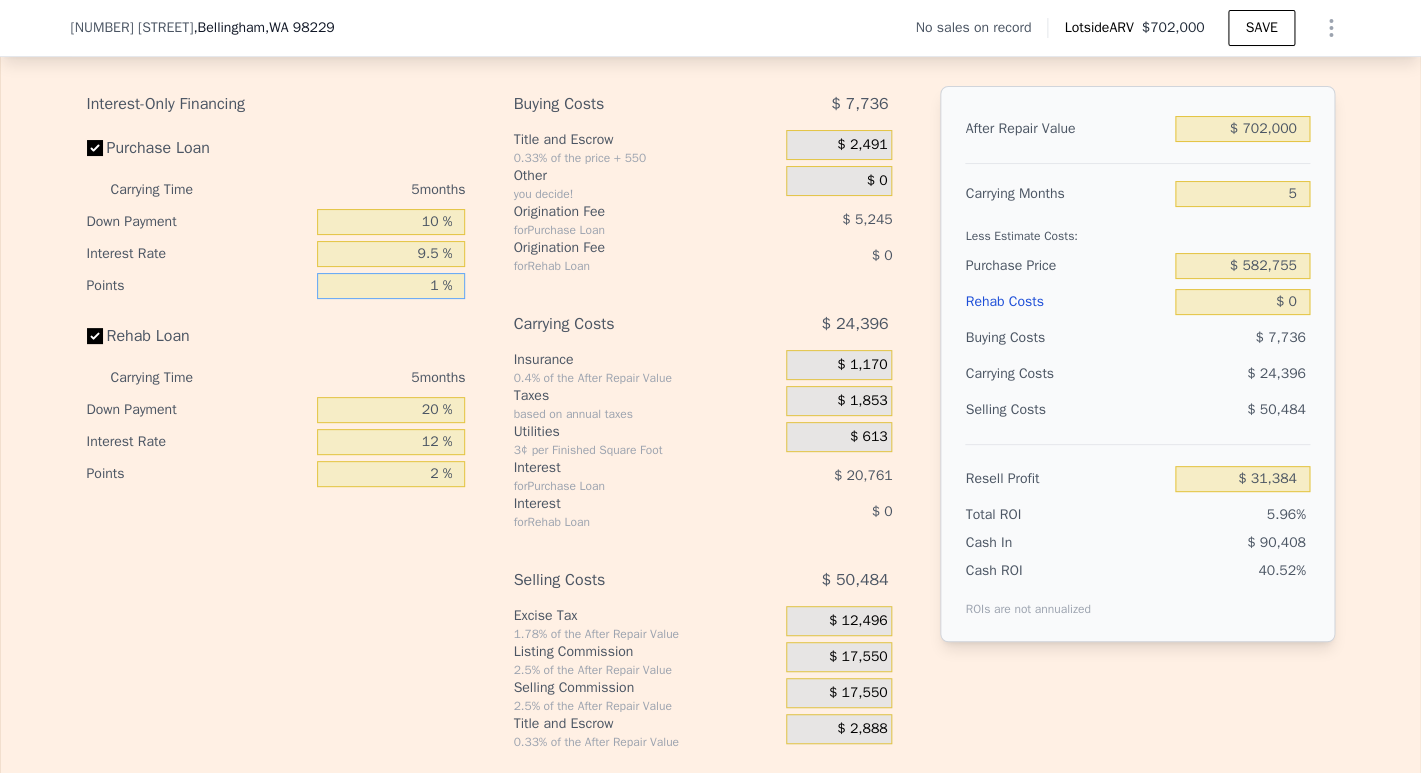 type on "$ 36,629" 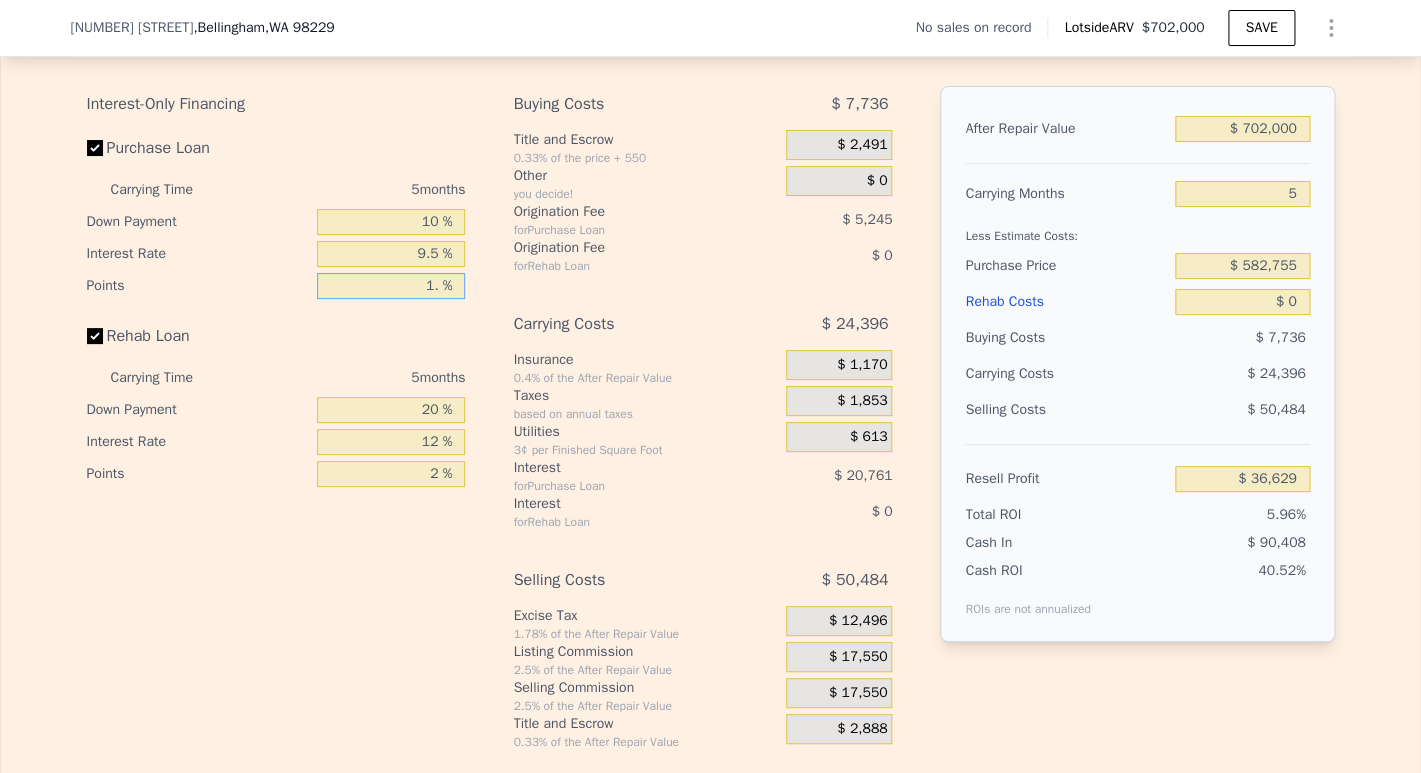 type on "1.5 %" 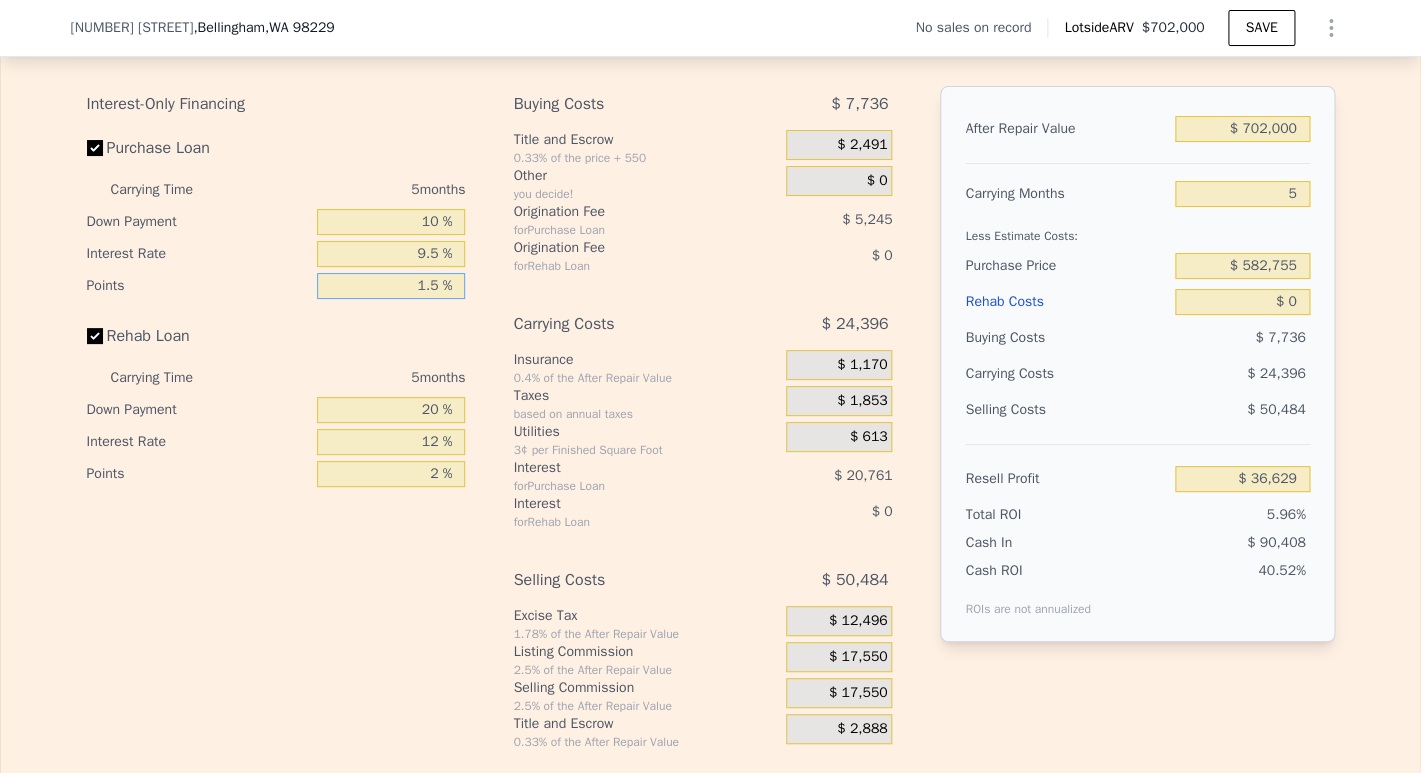 type on "$ 34,007" 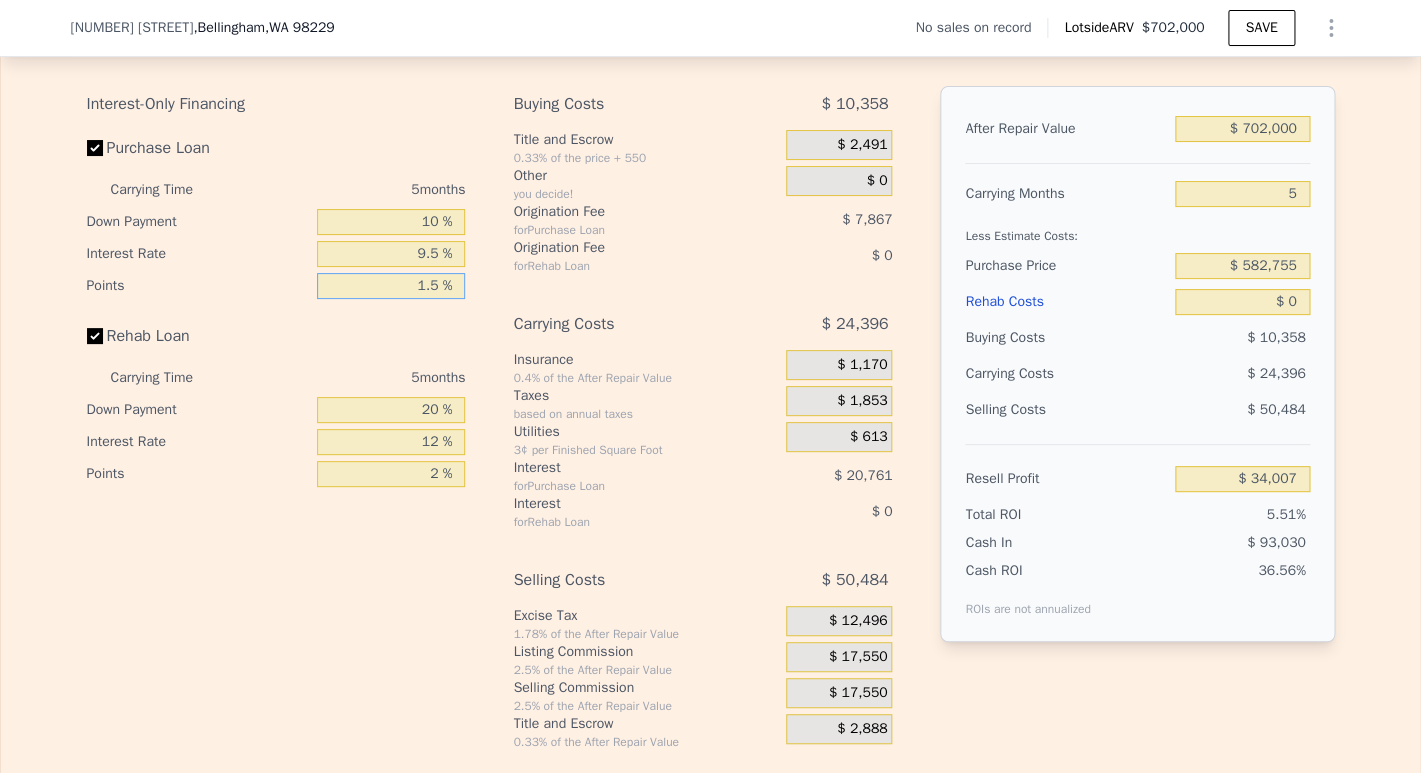 type on "1.5 %" 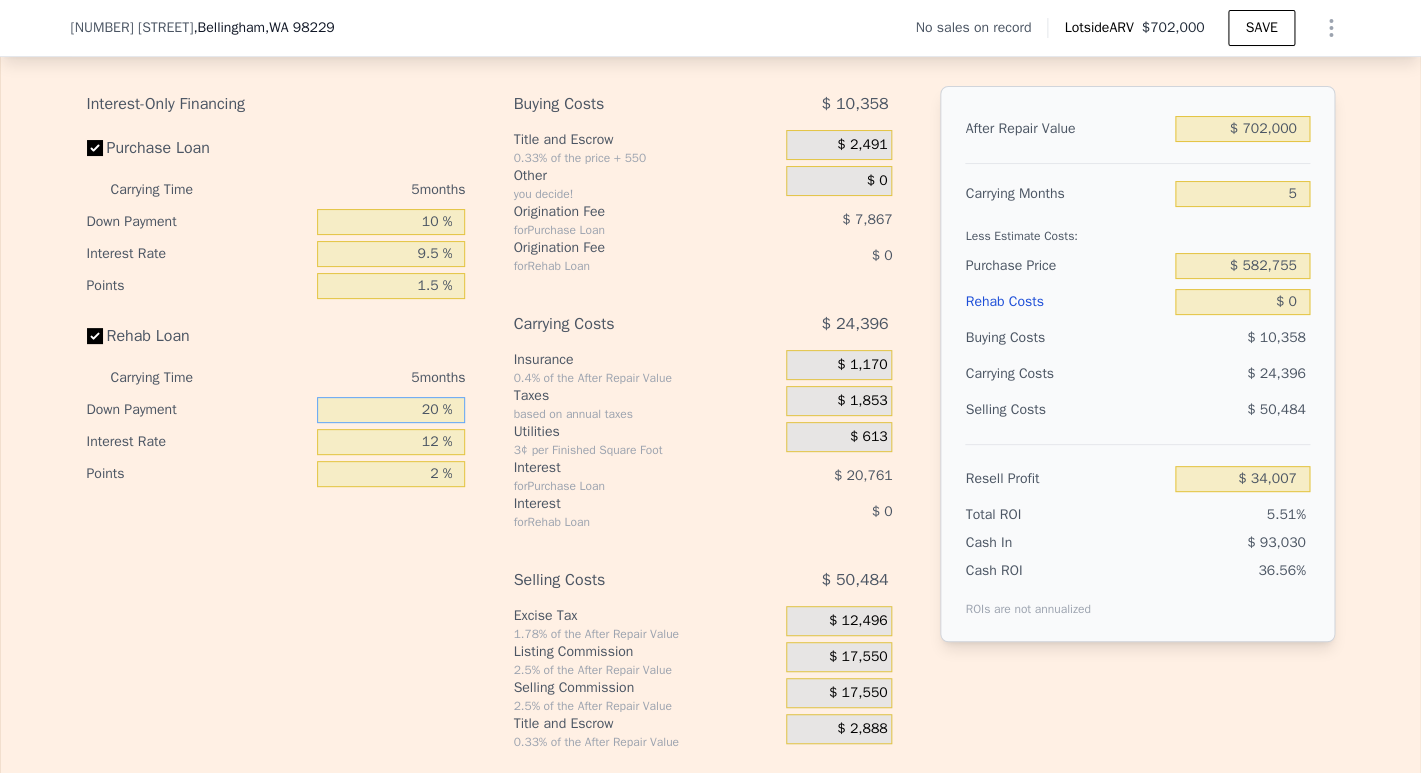 click on "20 %" at bounding box center [391, 410] 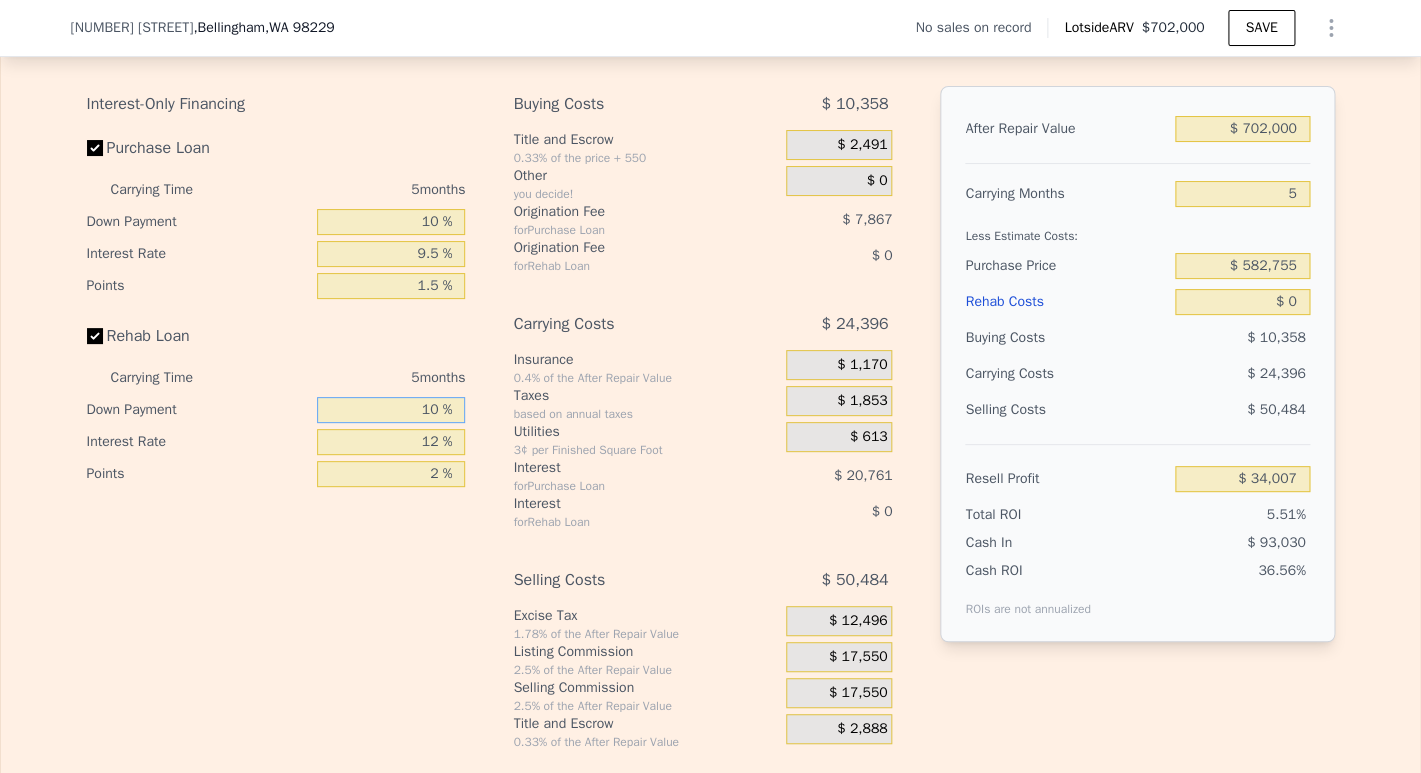 type on "10 %" 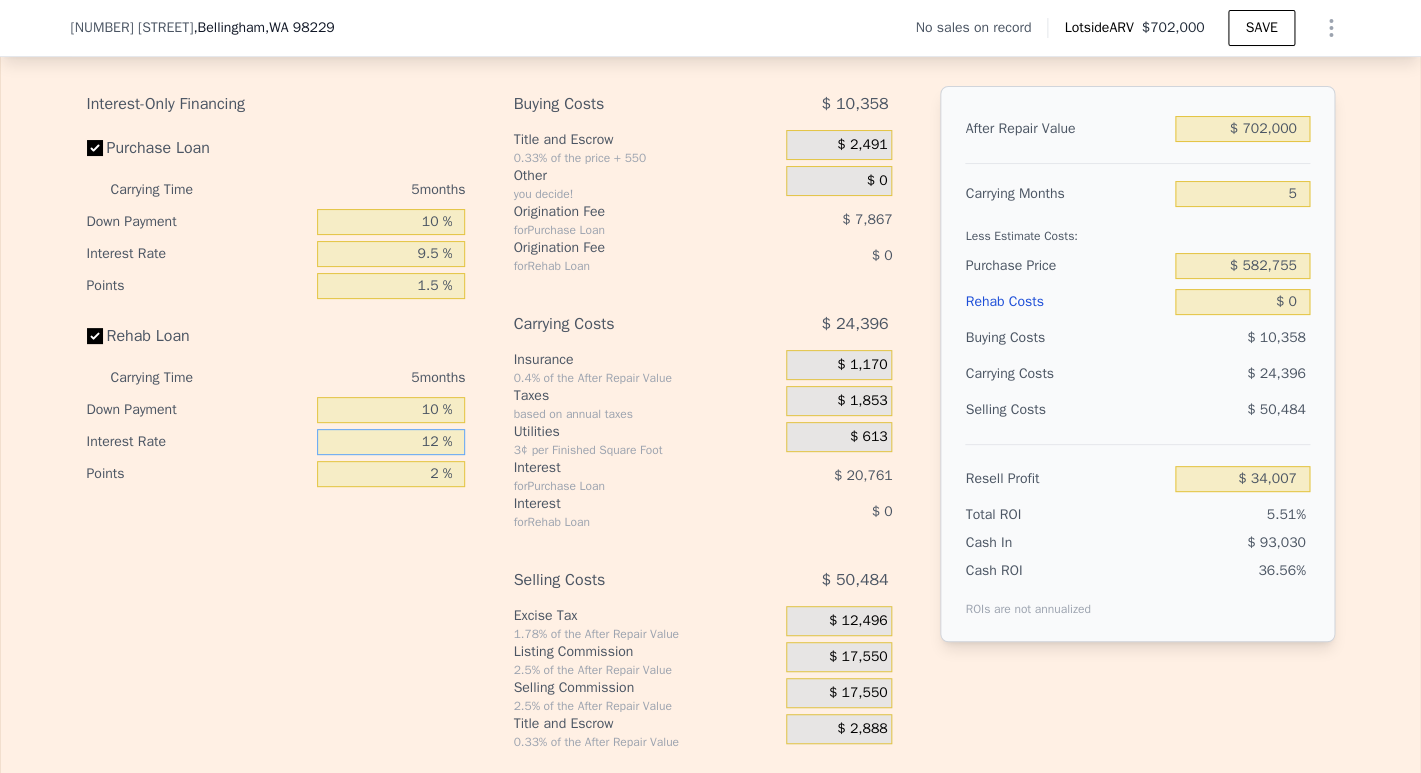 click on "12 %" at bounding box center [391, 442] 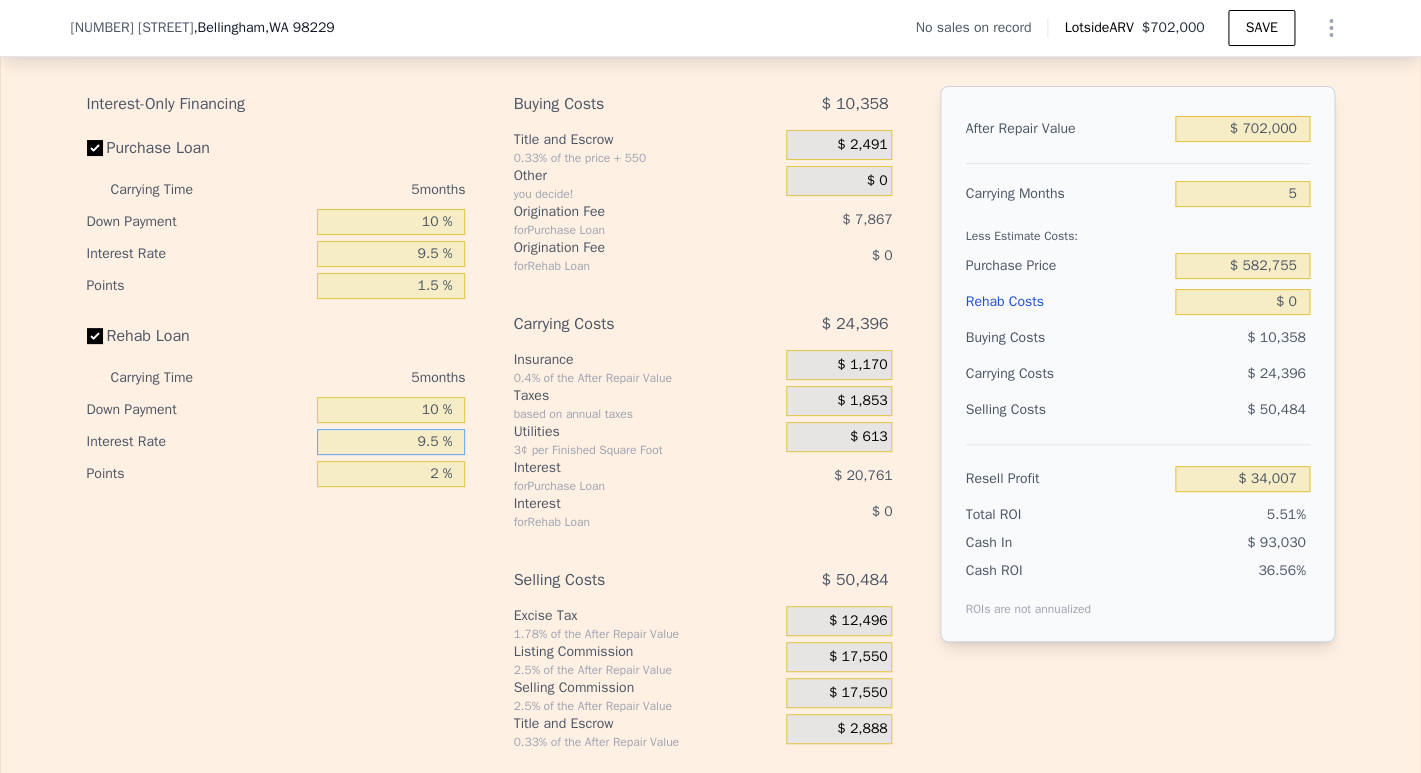 type on "9.5 %" 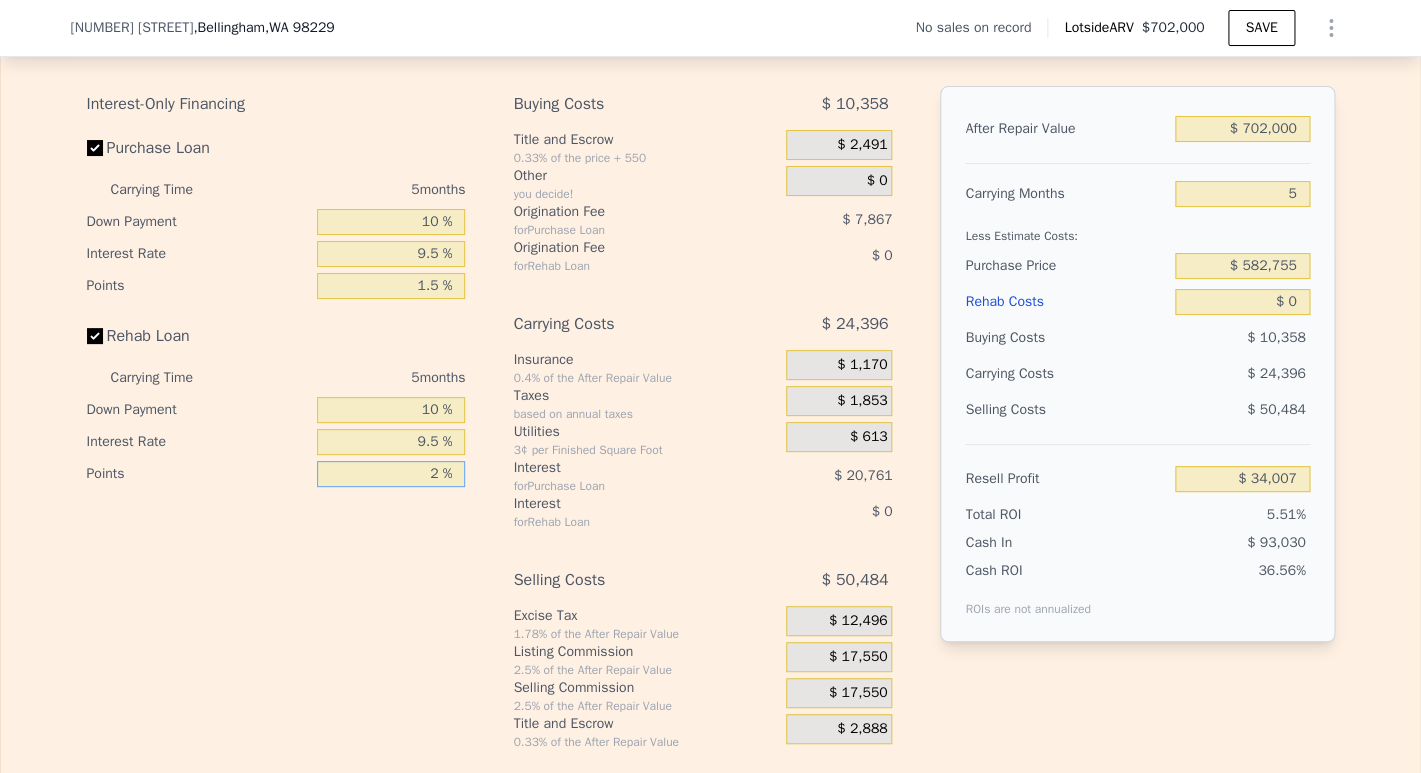 click on "2 %" at bounding box center (391, 474) 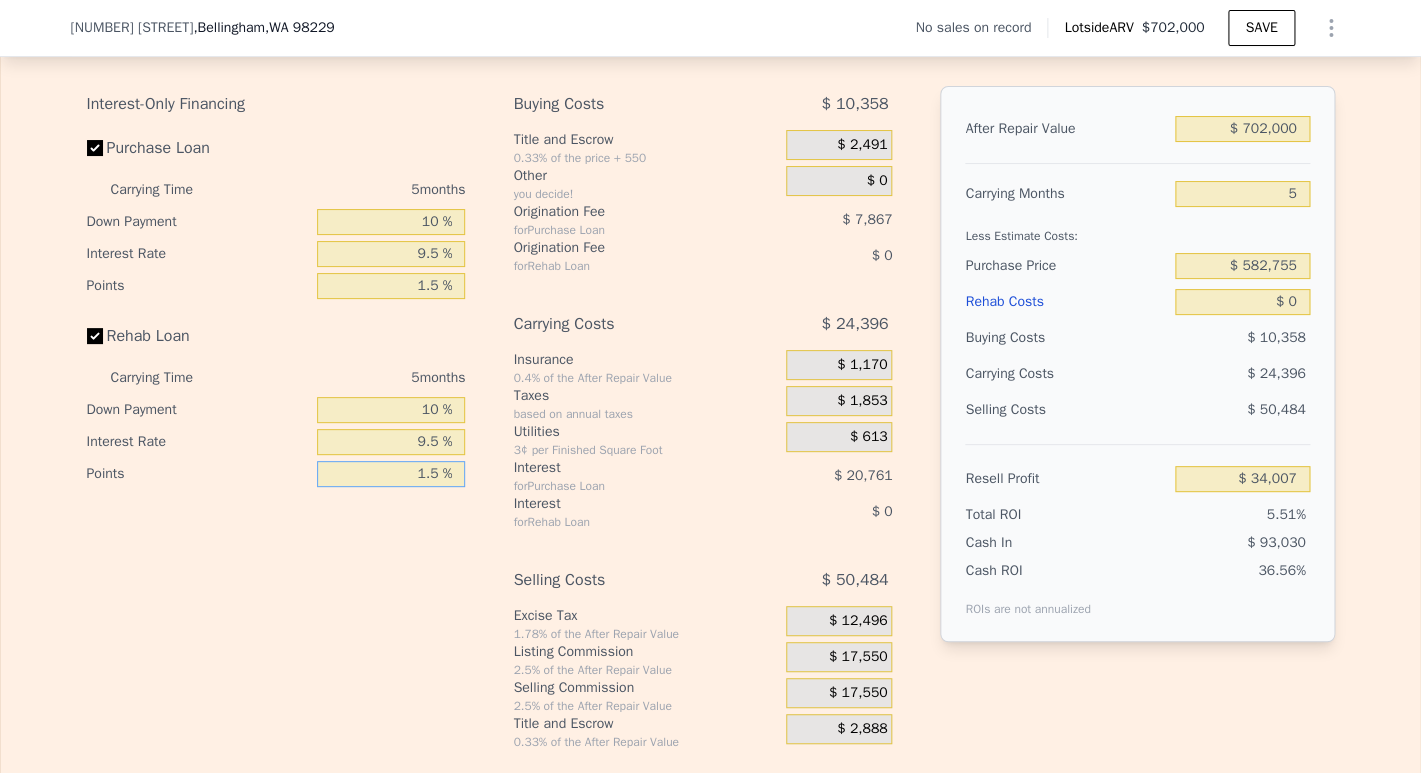 type on "1.5 %" 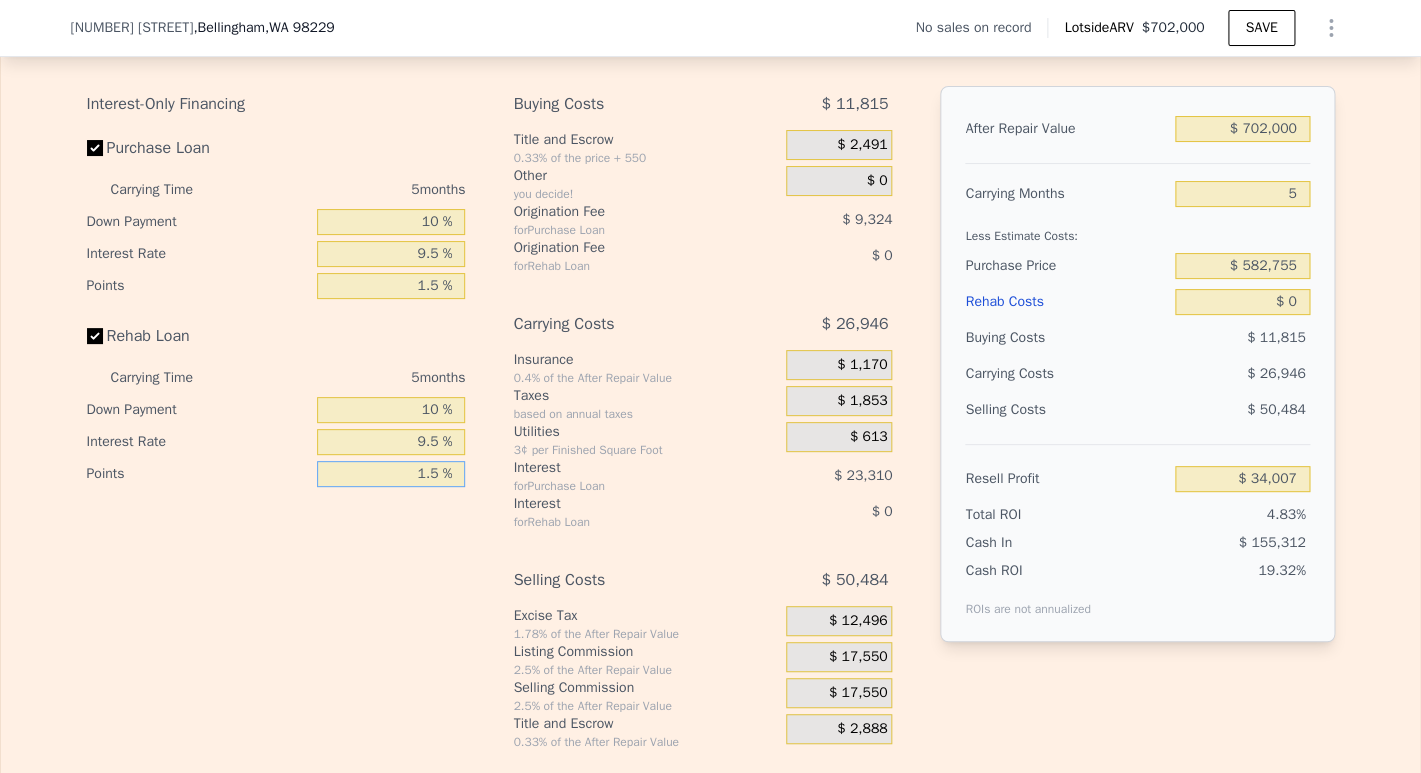type on "$ 30,000" 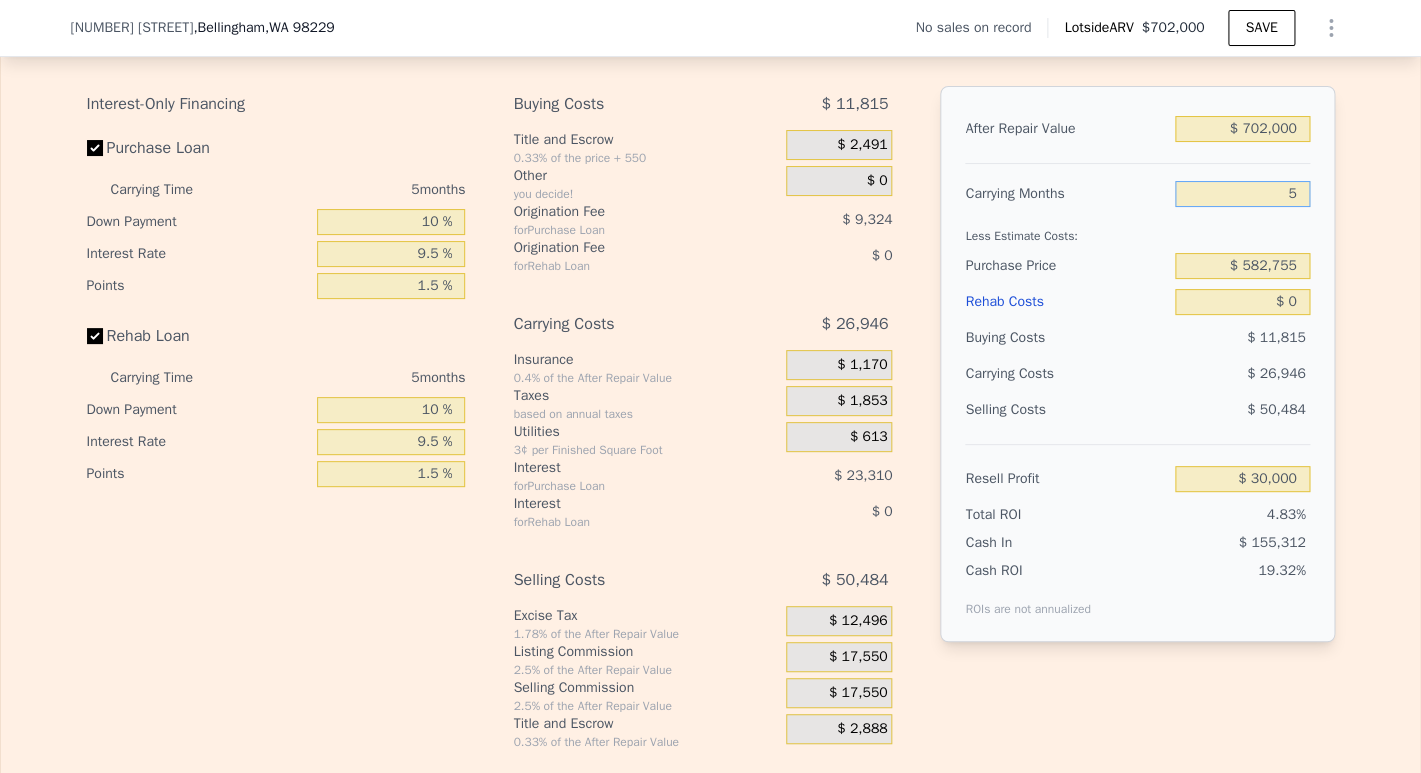 click on "5" at bounding box center [1242, 194] 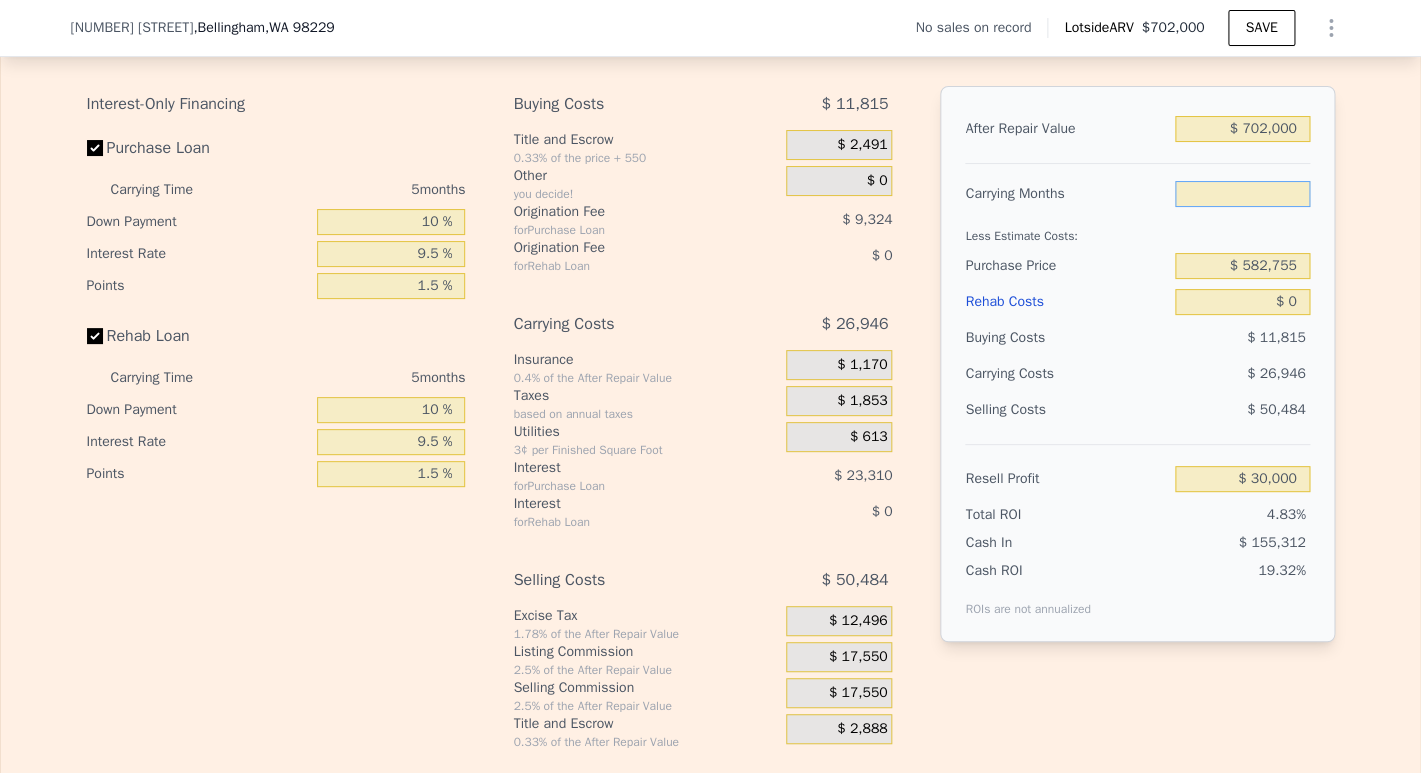 type on "3" 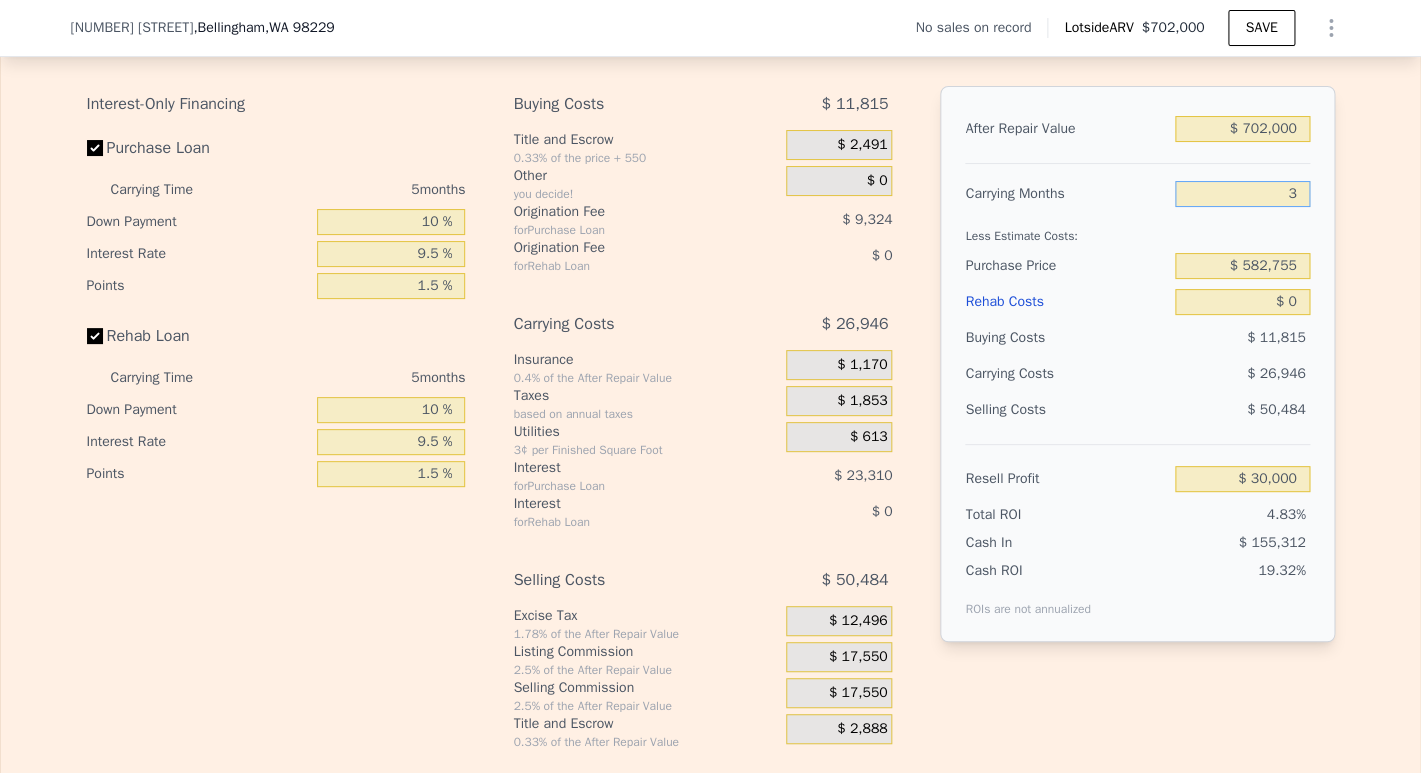 type on "$ 40,778" 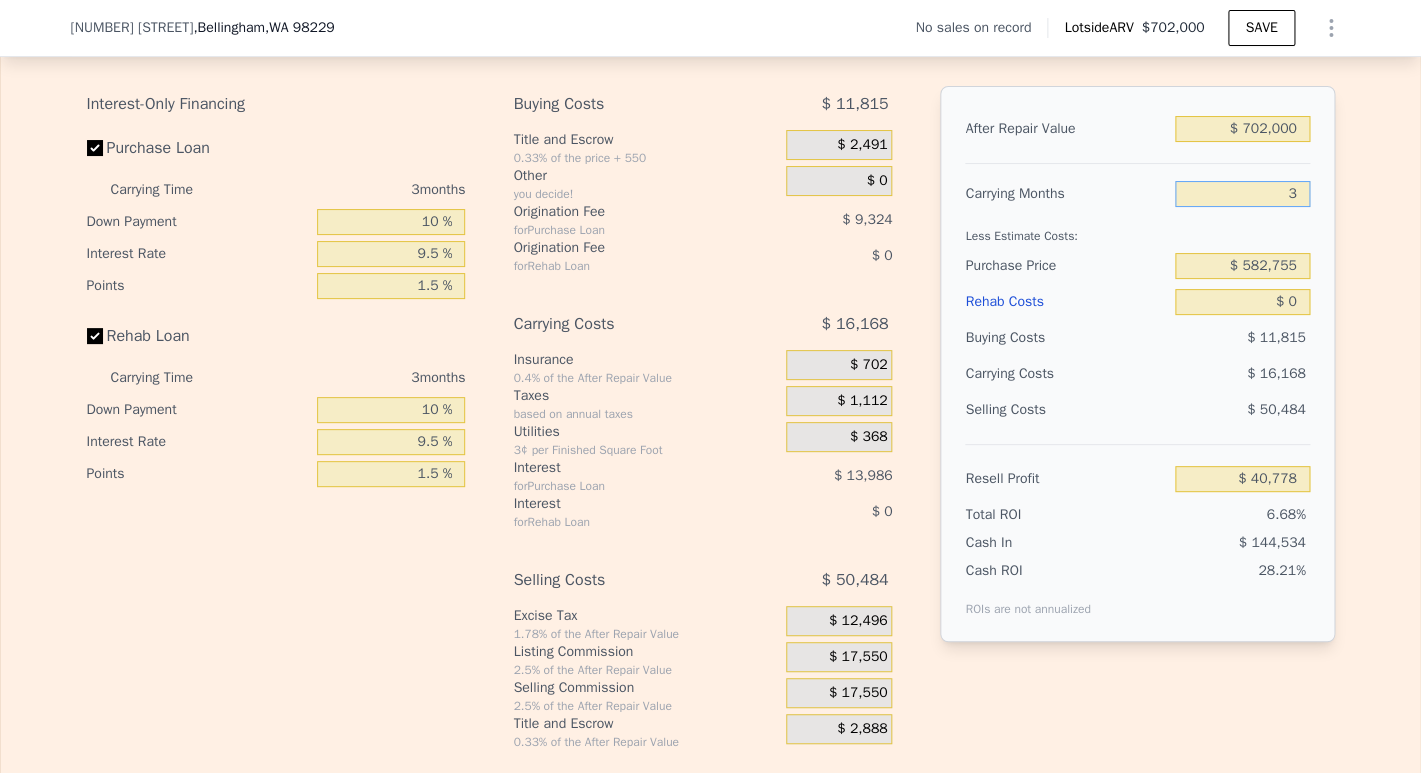 type on "3" 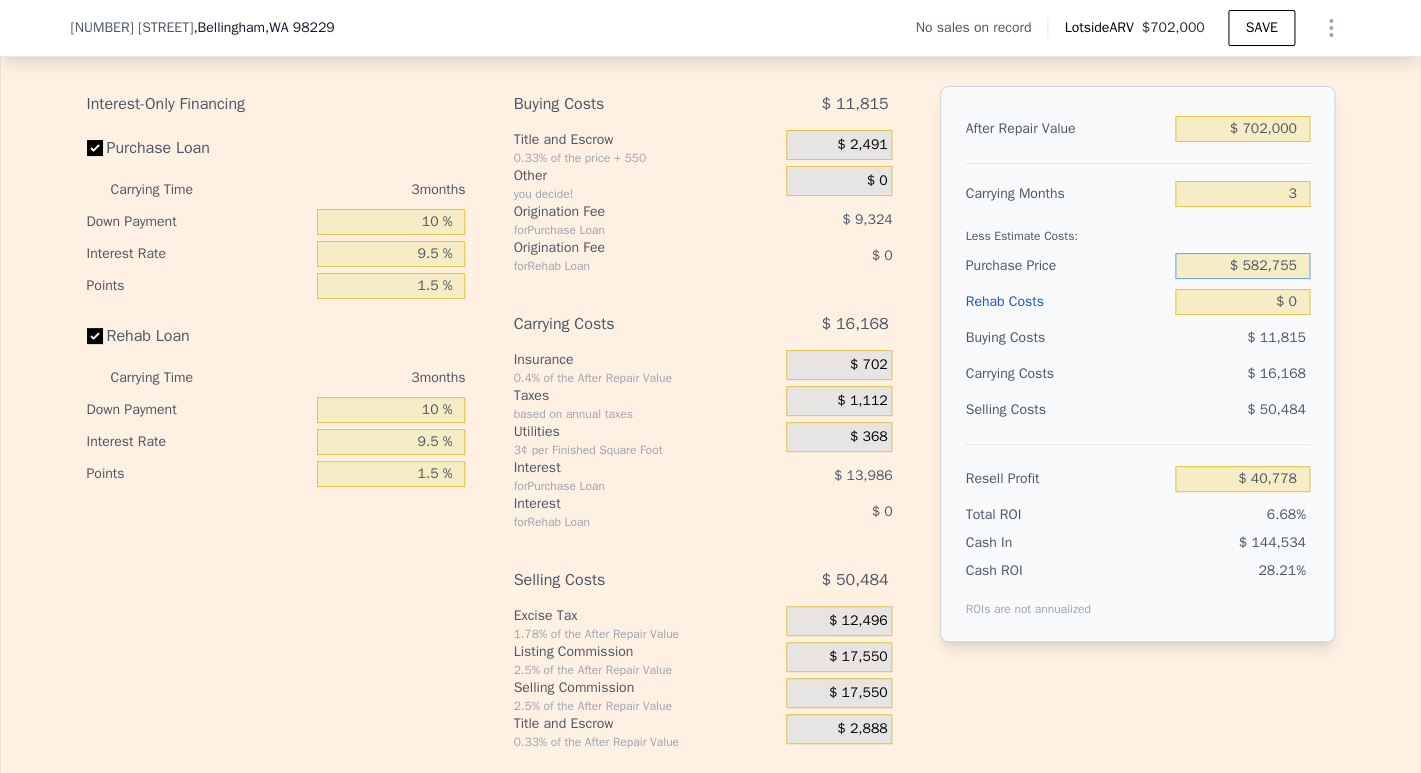 drag, startPoint x: 1233, startPoint y: 298, endPoint x: 1312, endPoint y: 293, distance: 79.15807 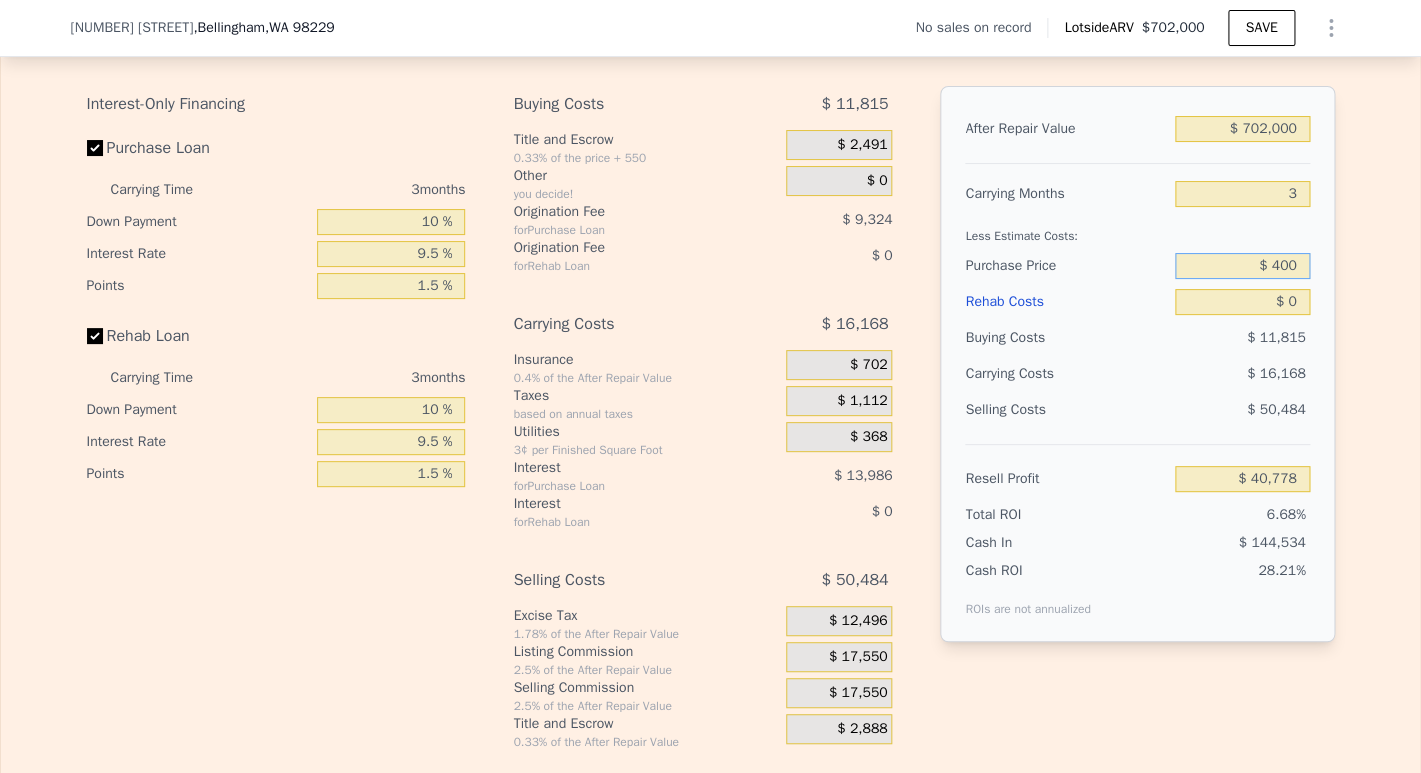 type on "$ 400" 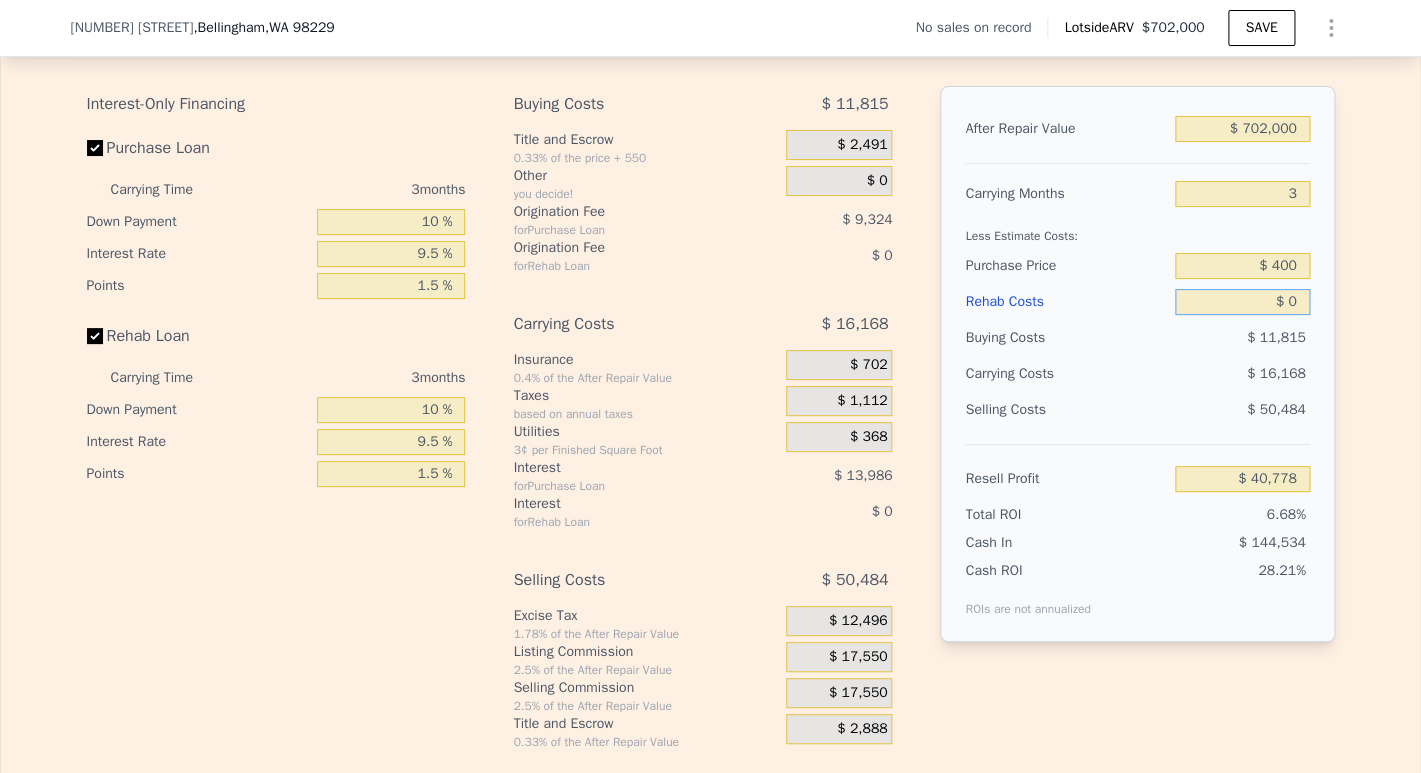 click on "$ 0" at bounding box center (1242, 302) 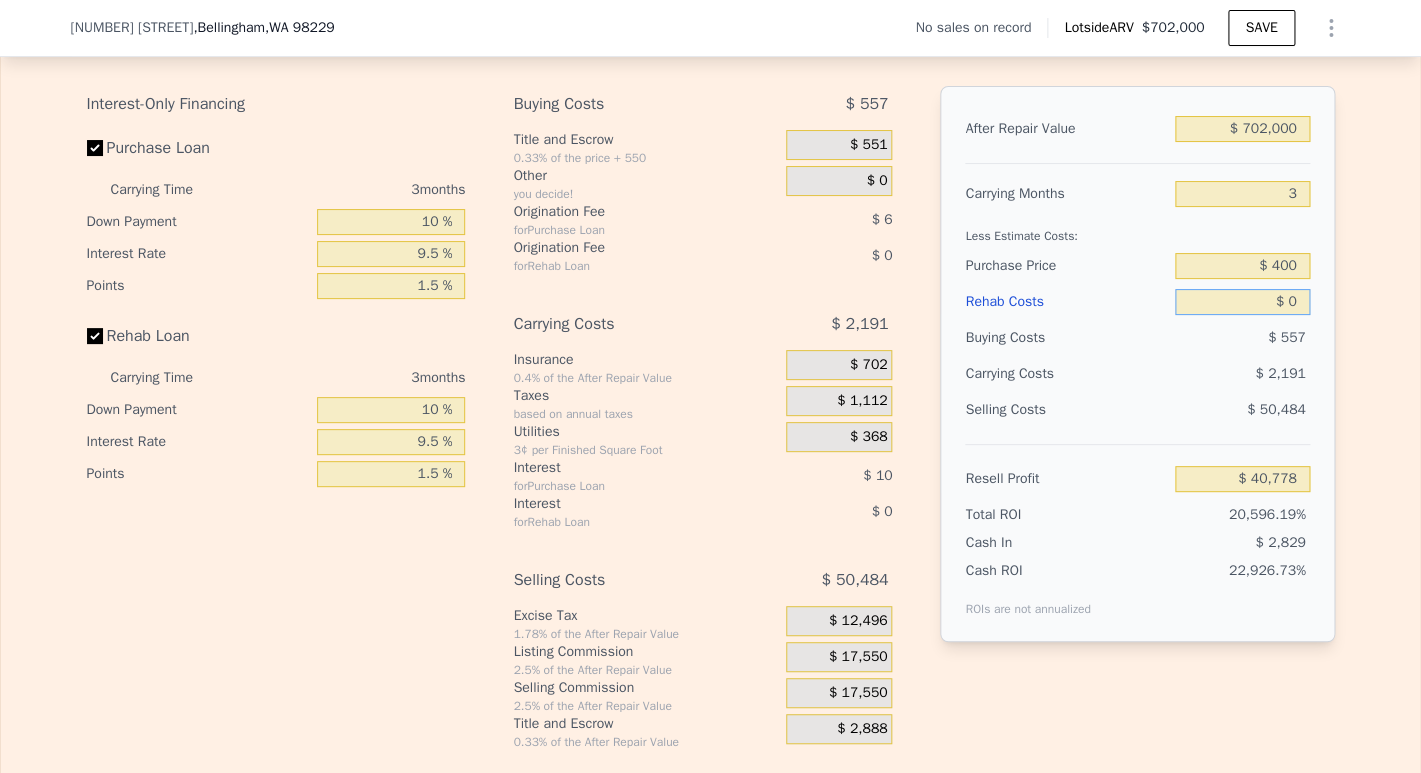 type on "$ 648,368" 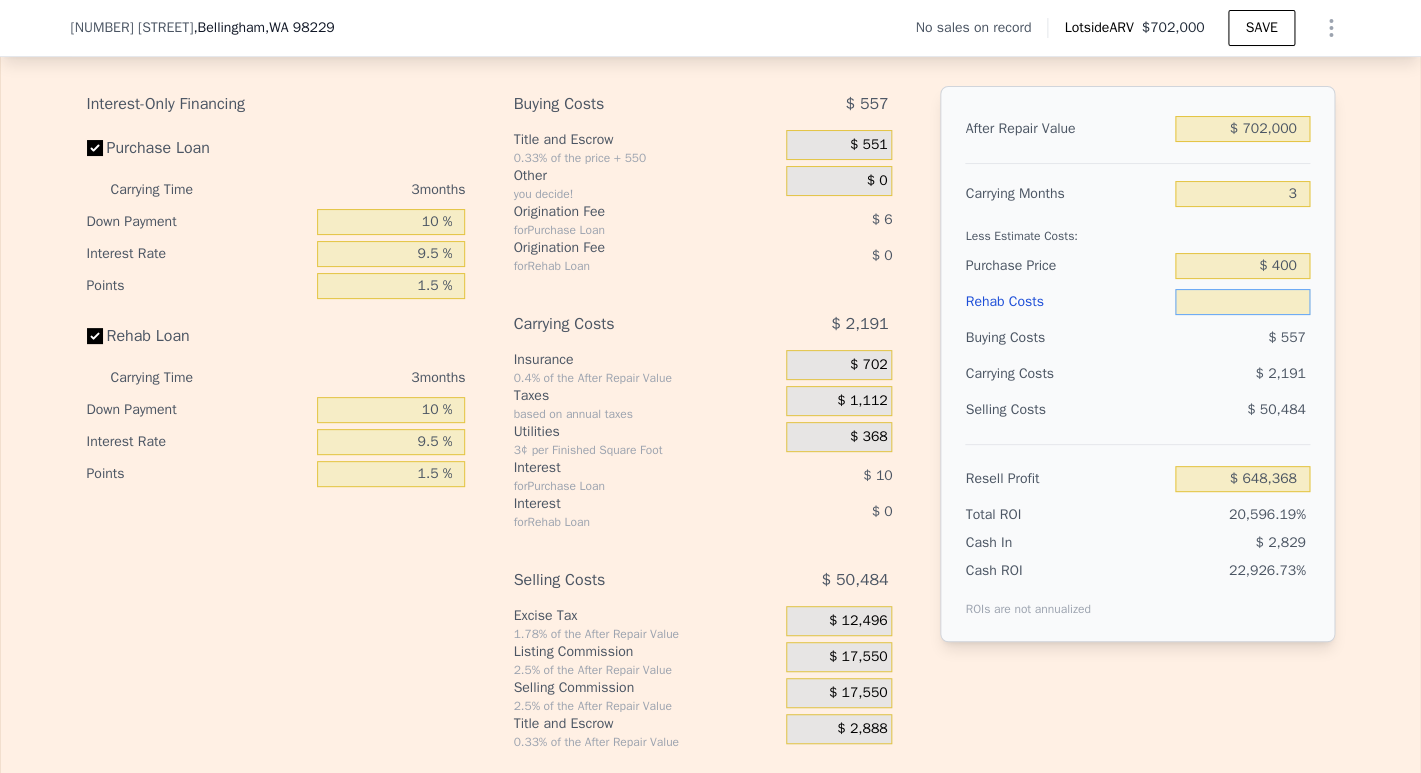 type on "$ 1" 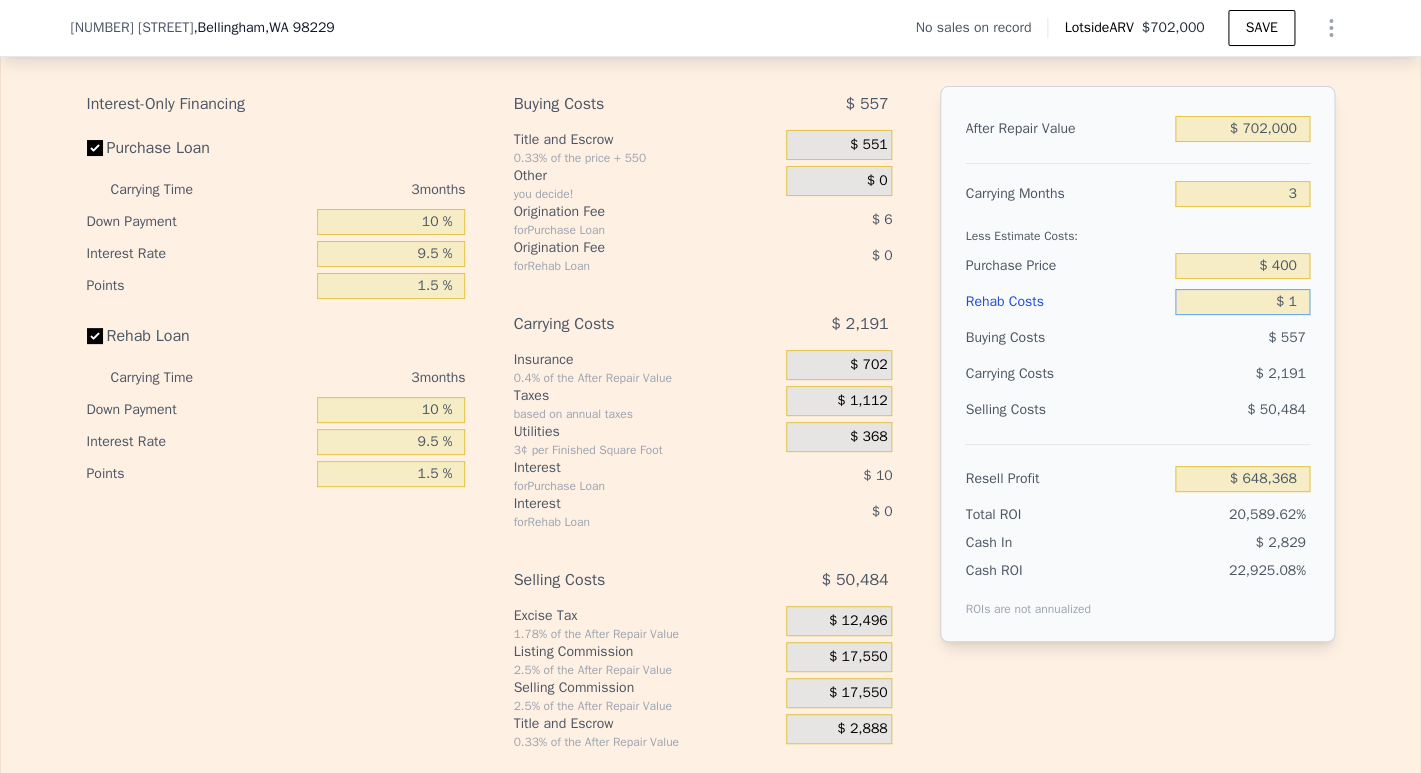 type on "$ 648,367" 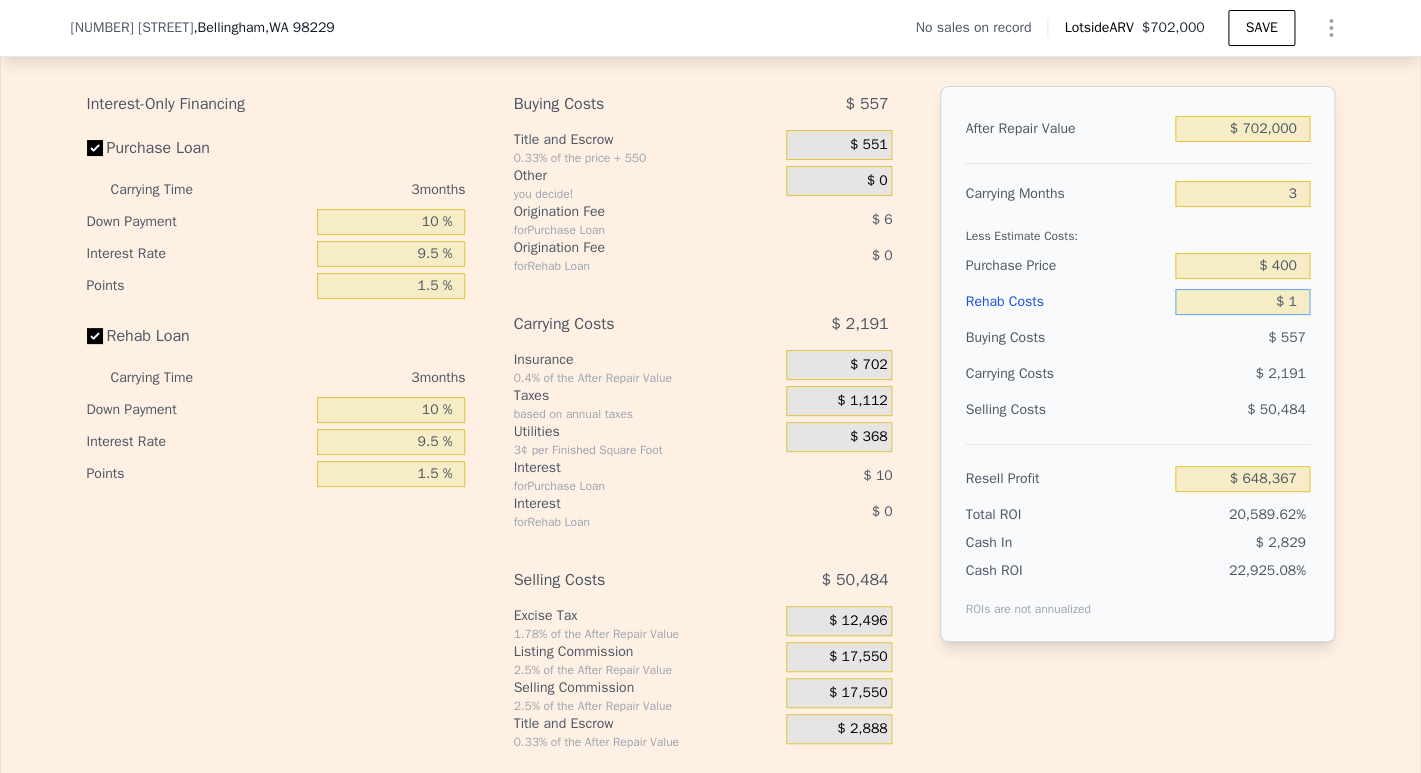 type on "$ 10" 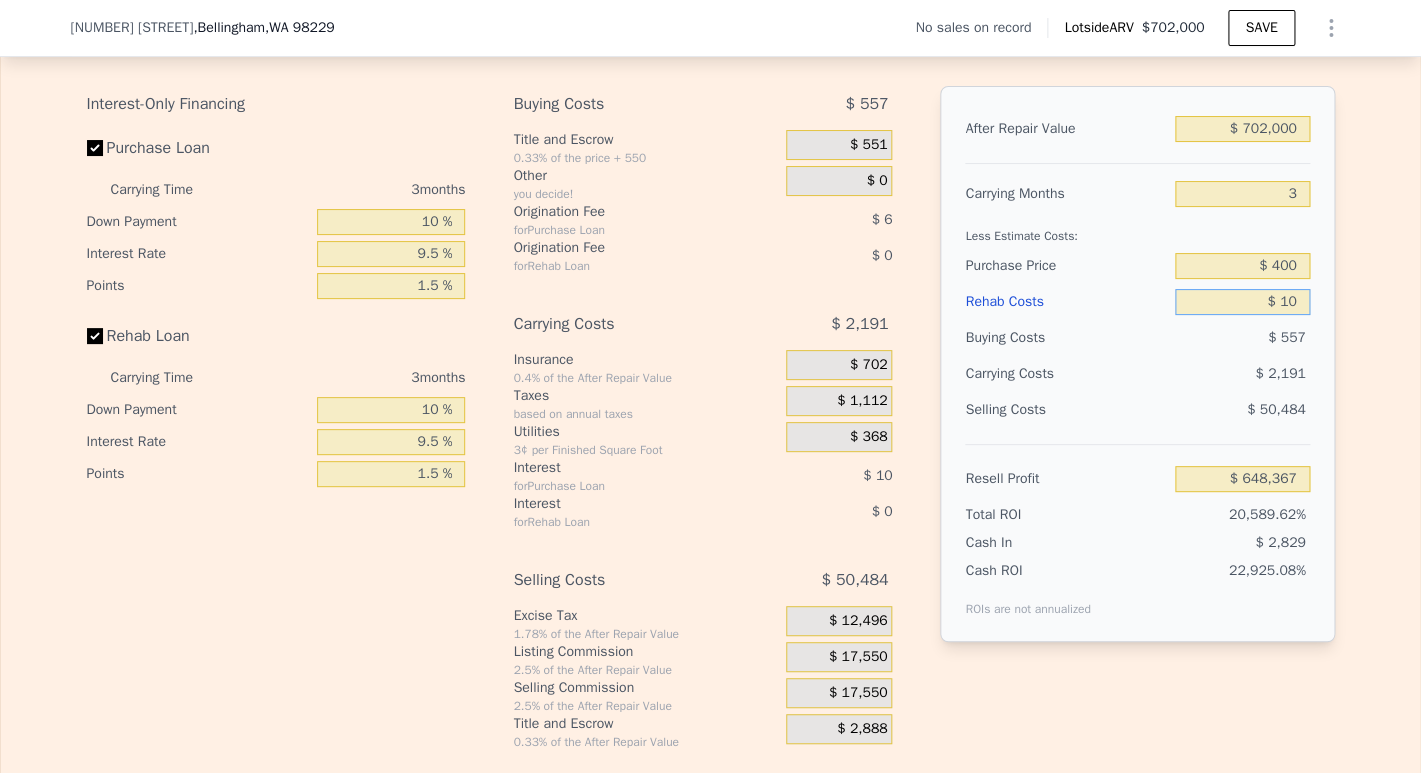 type on "$ 648,358" 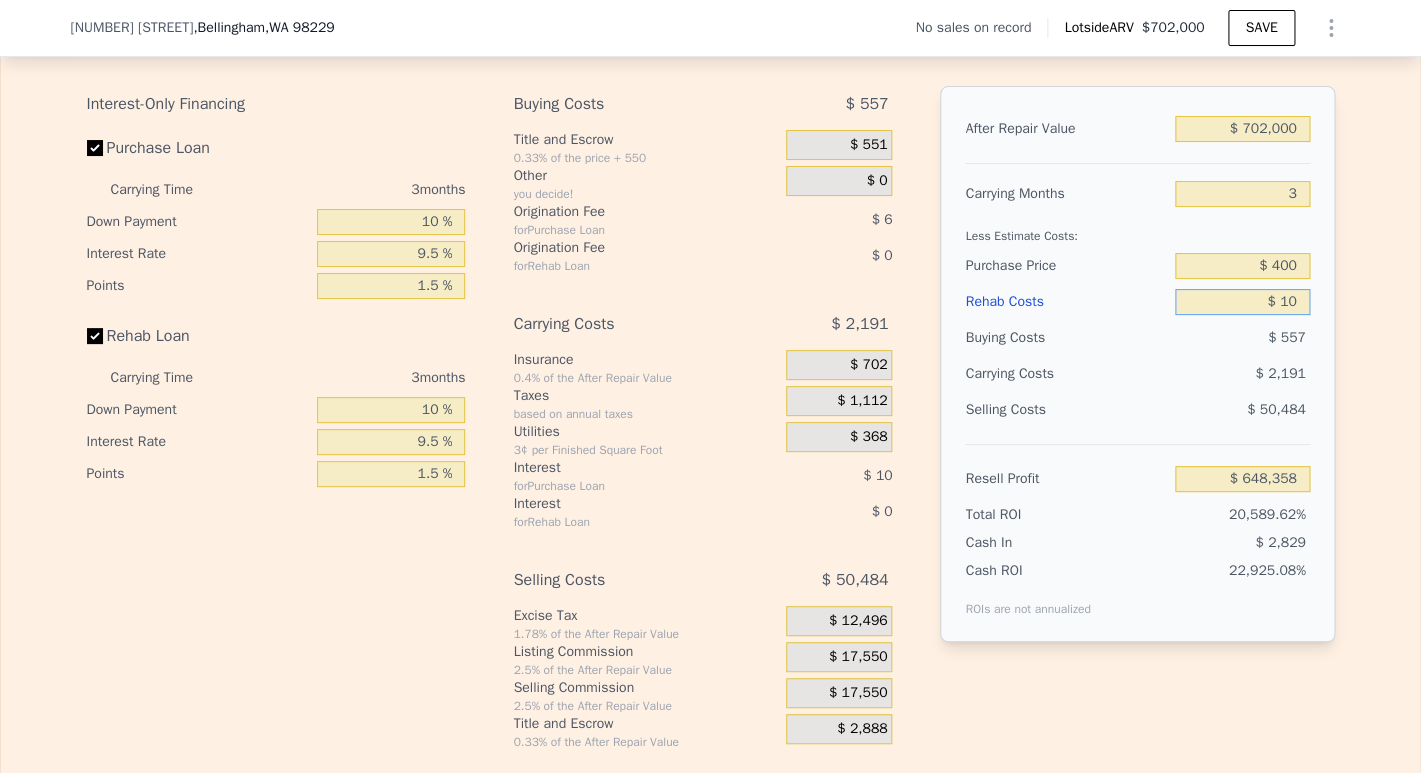 type on "$ 100" 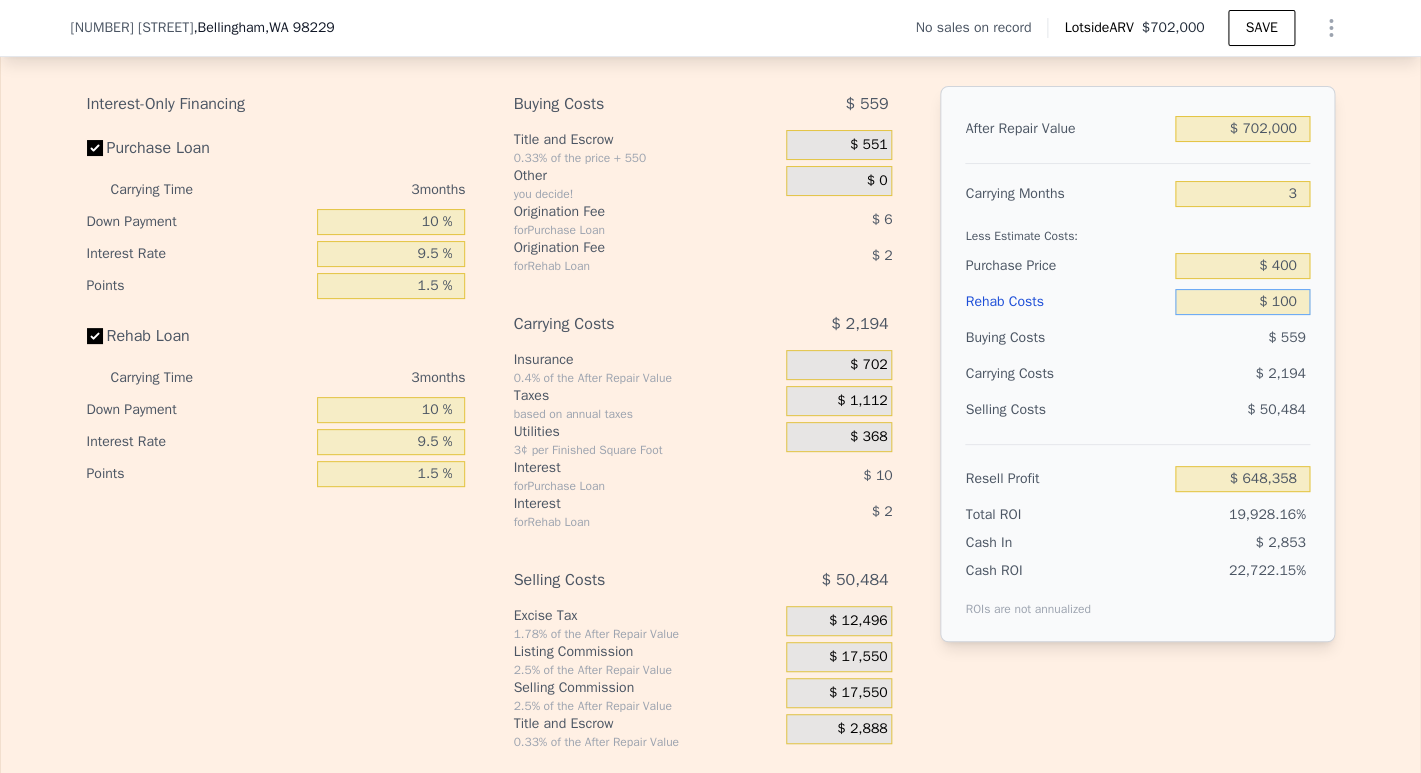 type on "$ 648,263" 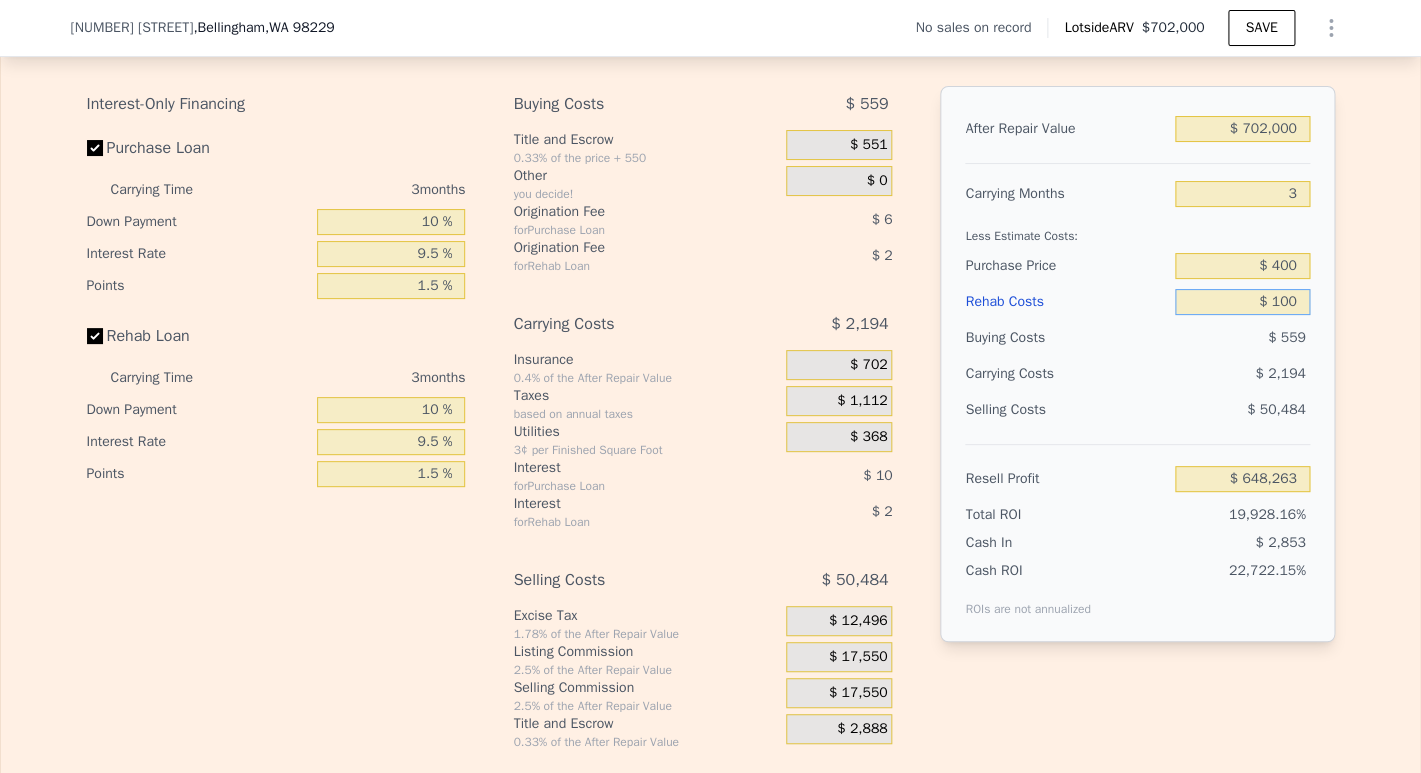 type on "$ 1,000" 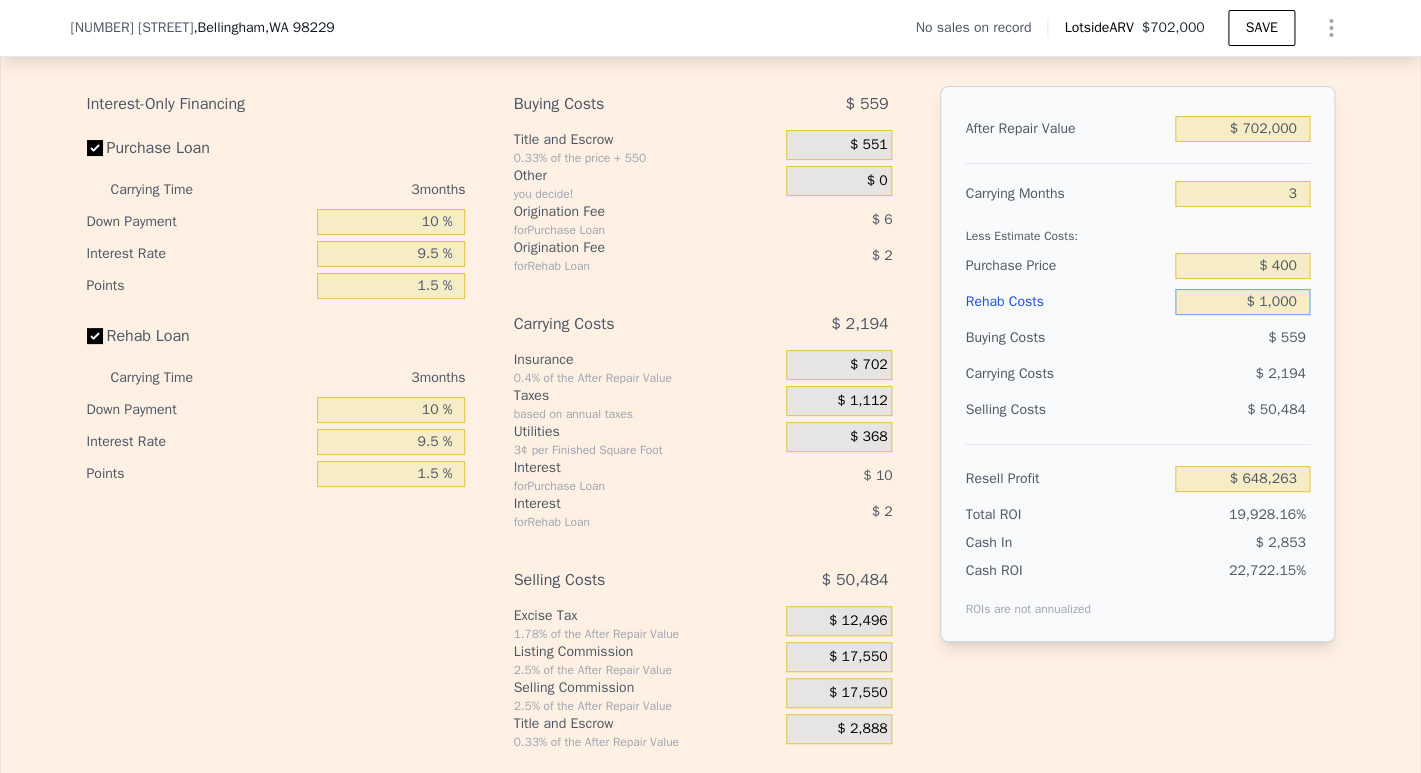 type on "$ 647,328" 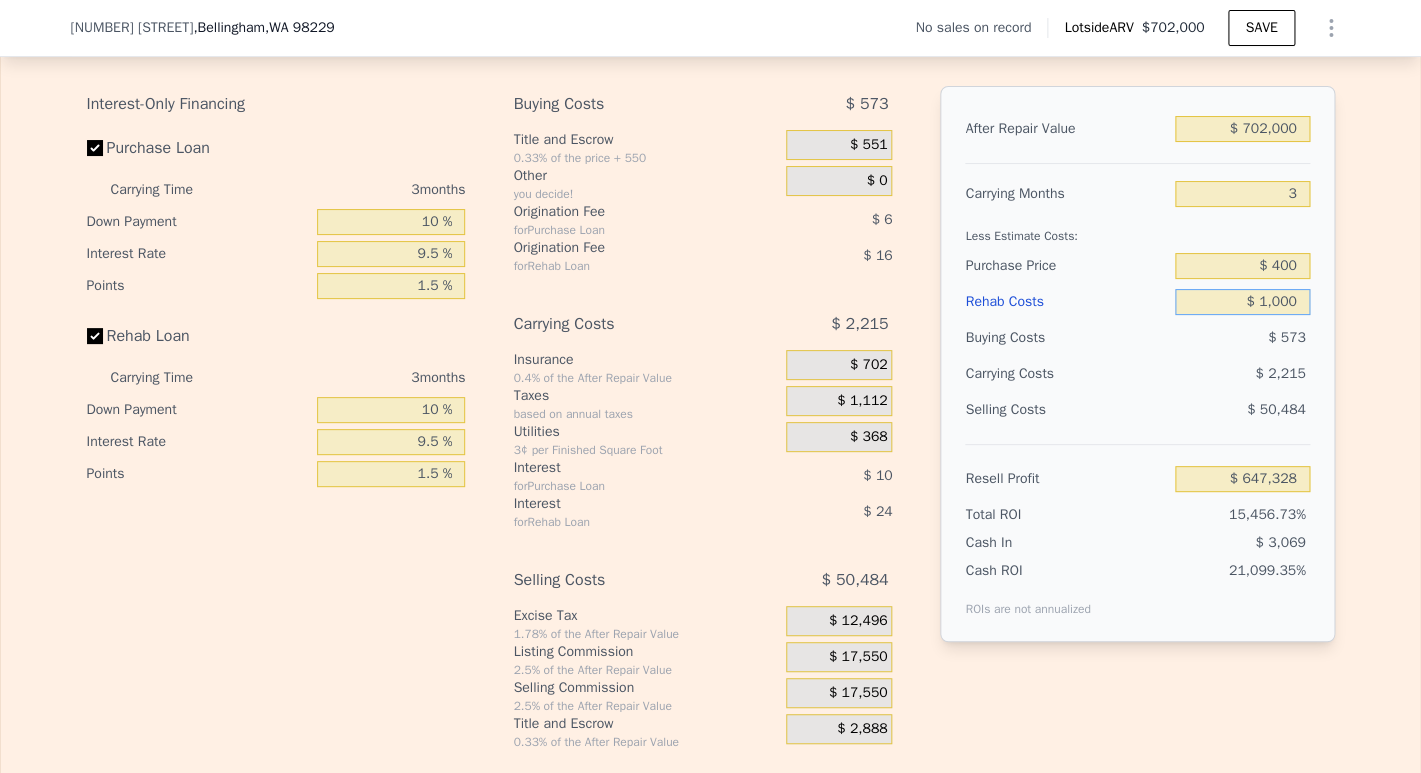 type on "$ 10,000" 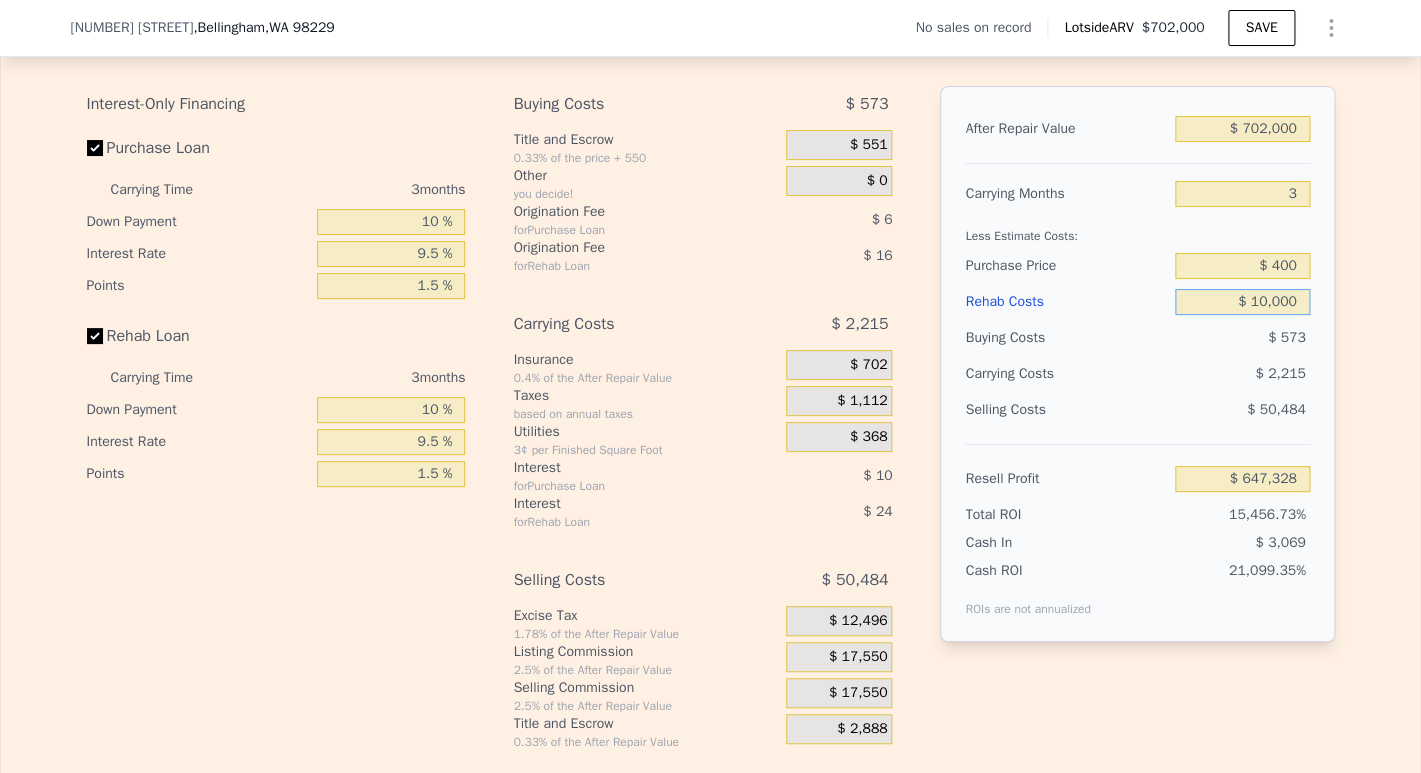 type on "$ 637,968" 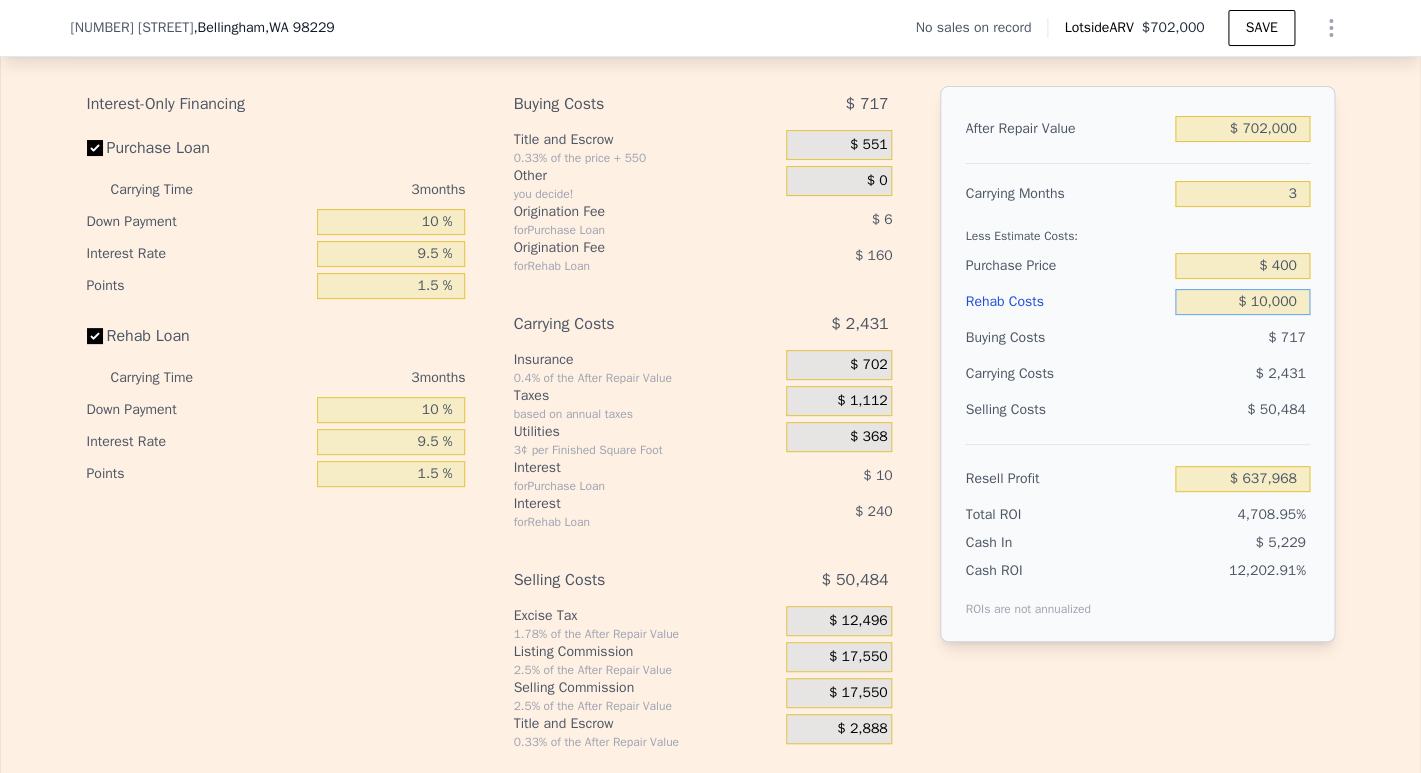 type on "$ 100,000" 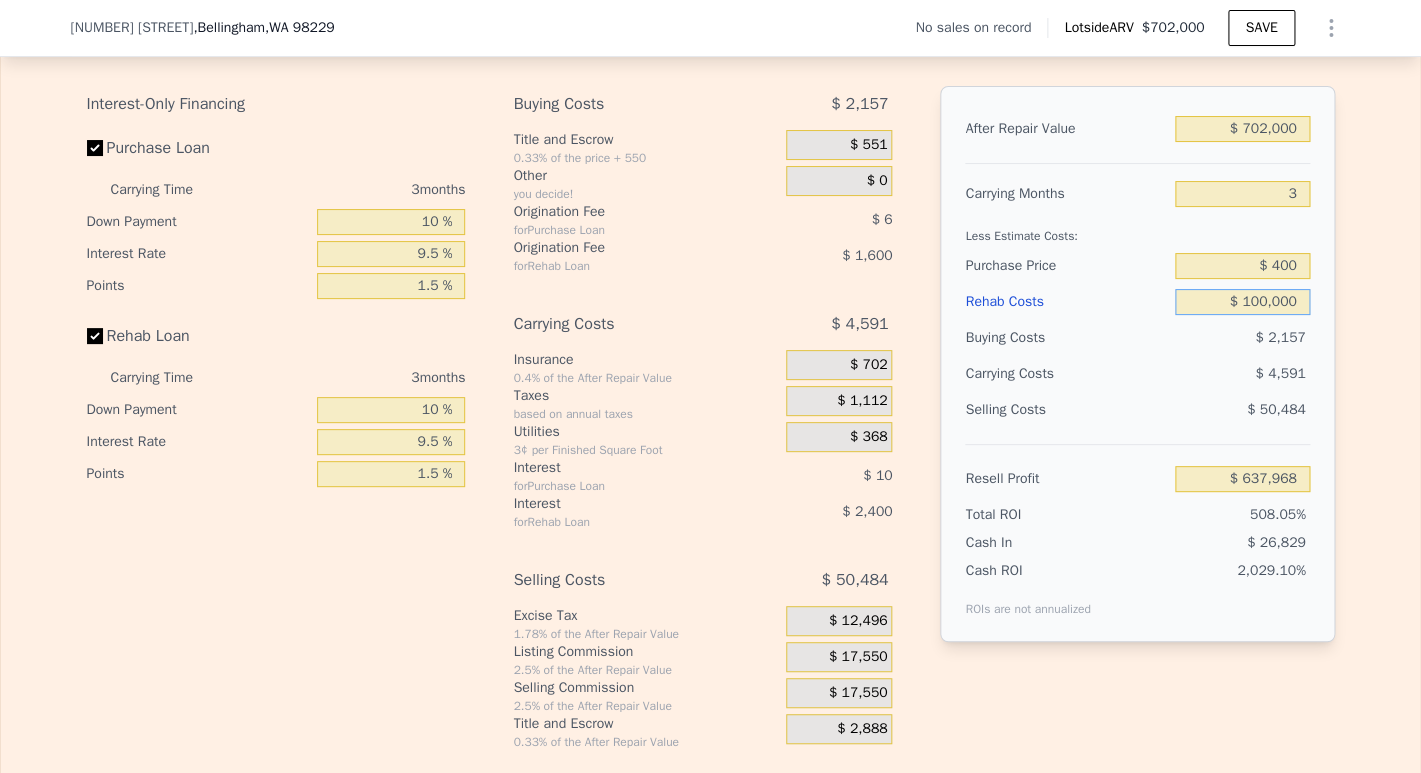 type on "$ 544,368" 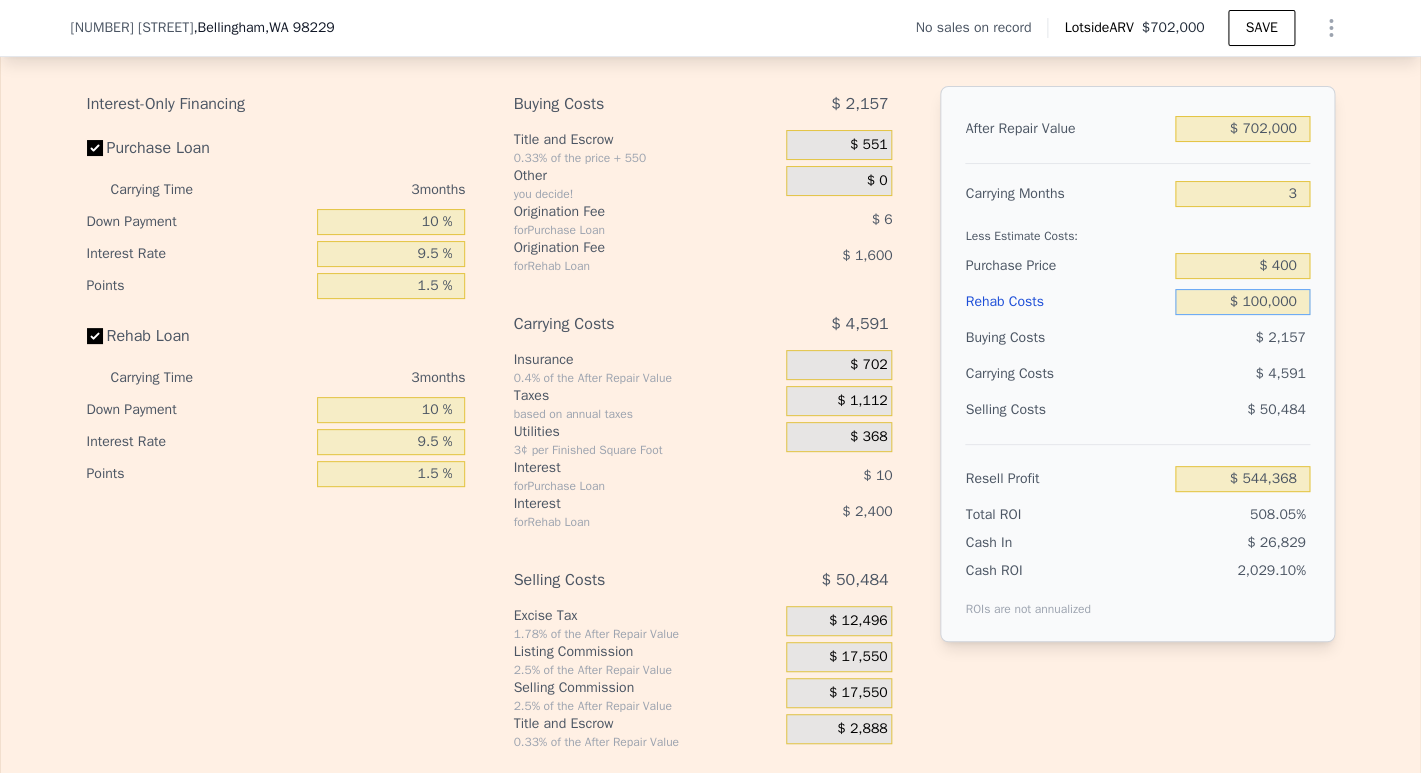 type on "$ 100,000" 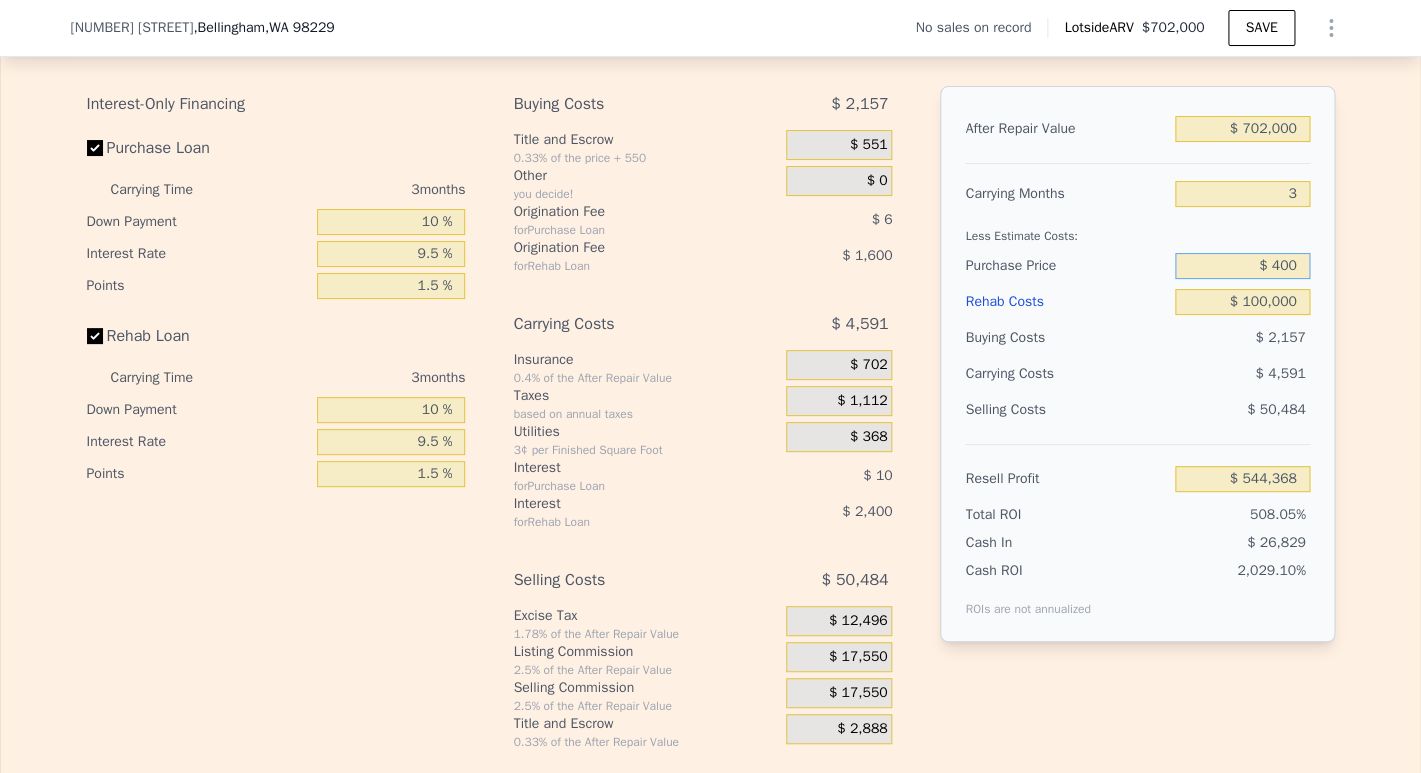 click on "$ 400" at bounding box center (1242, 266) 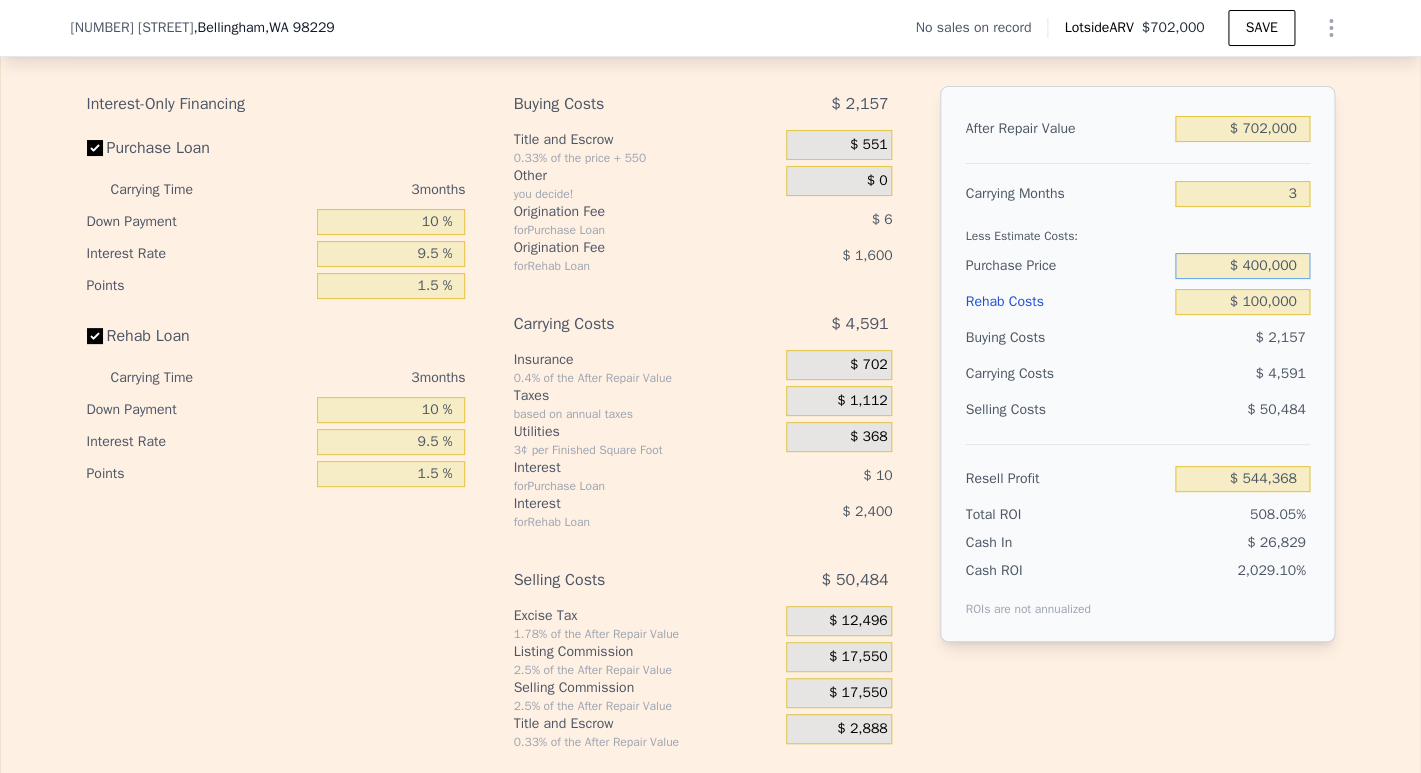 type on "$ 400,000" 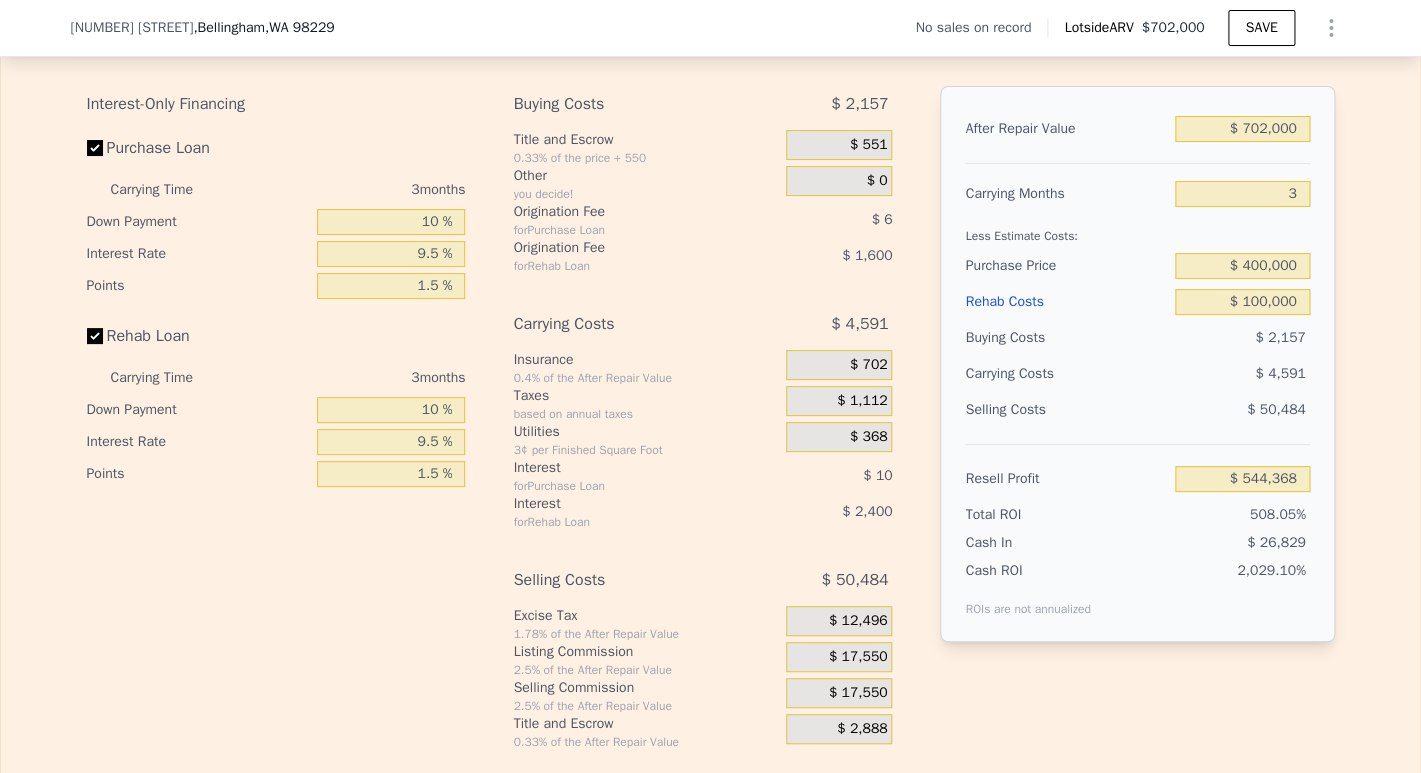 click on "$ 544,368" at bounding box center [1242, 479] 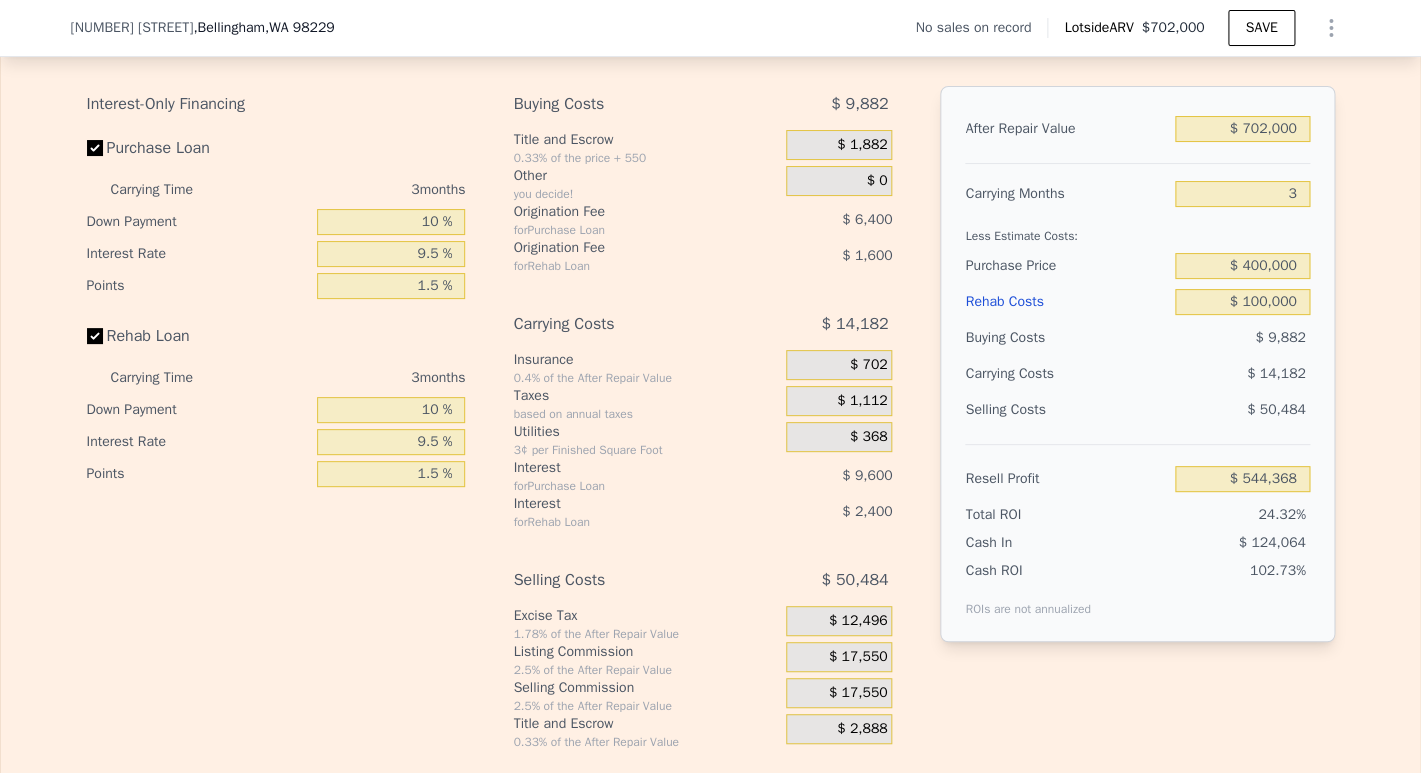 type on "$ 127,452" 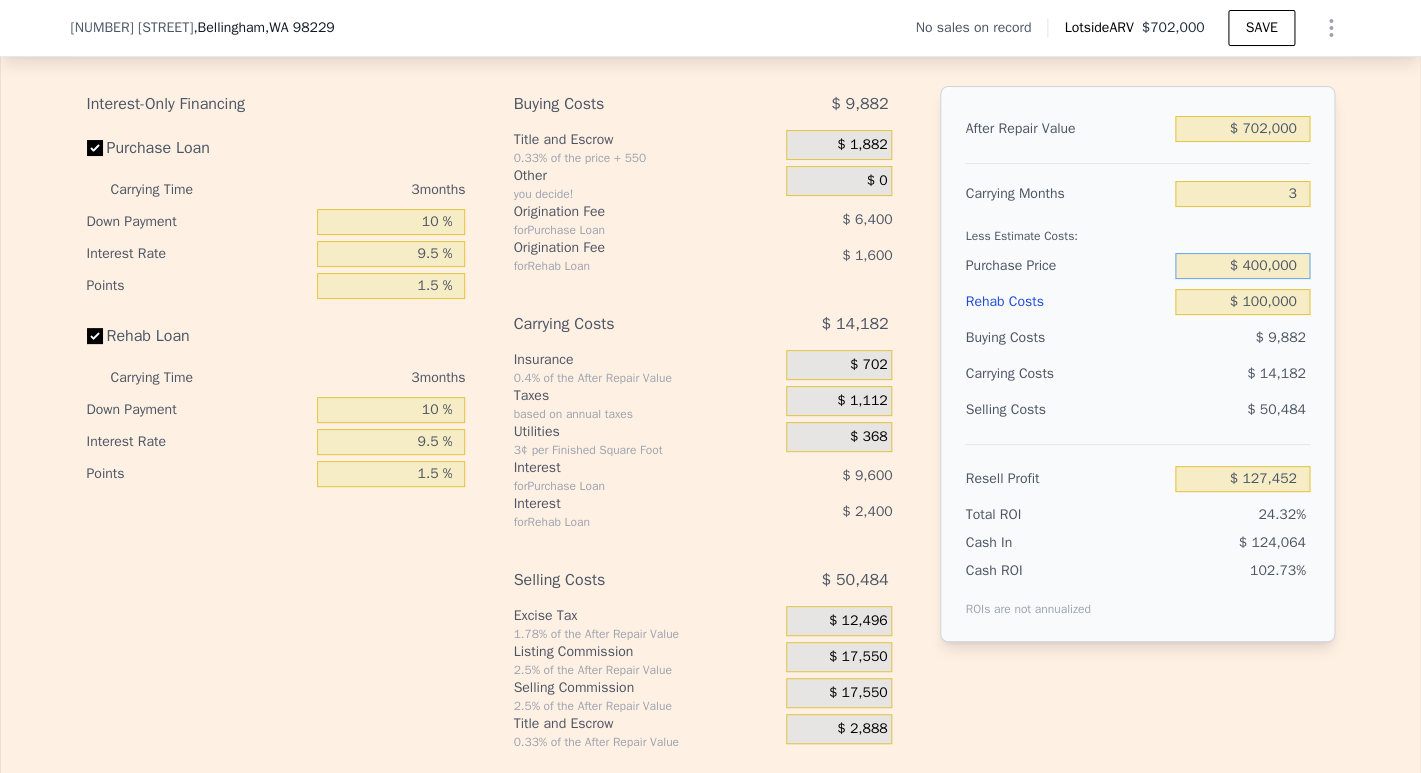 click on "$ 400,000" at bounding box center (1242, 266) 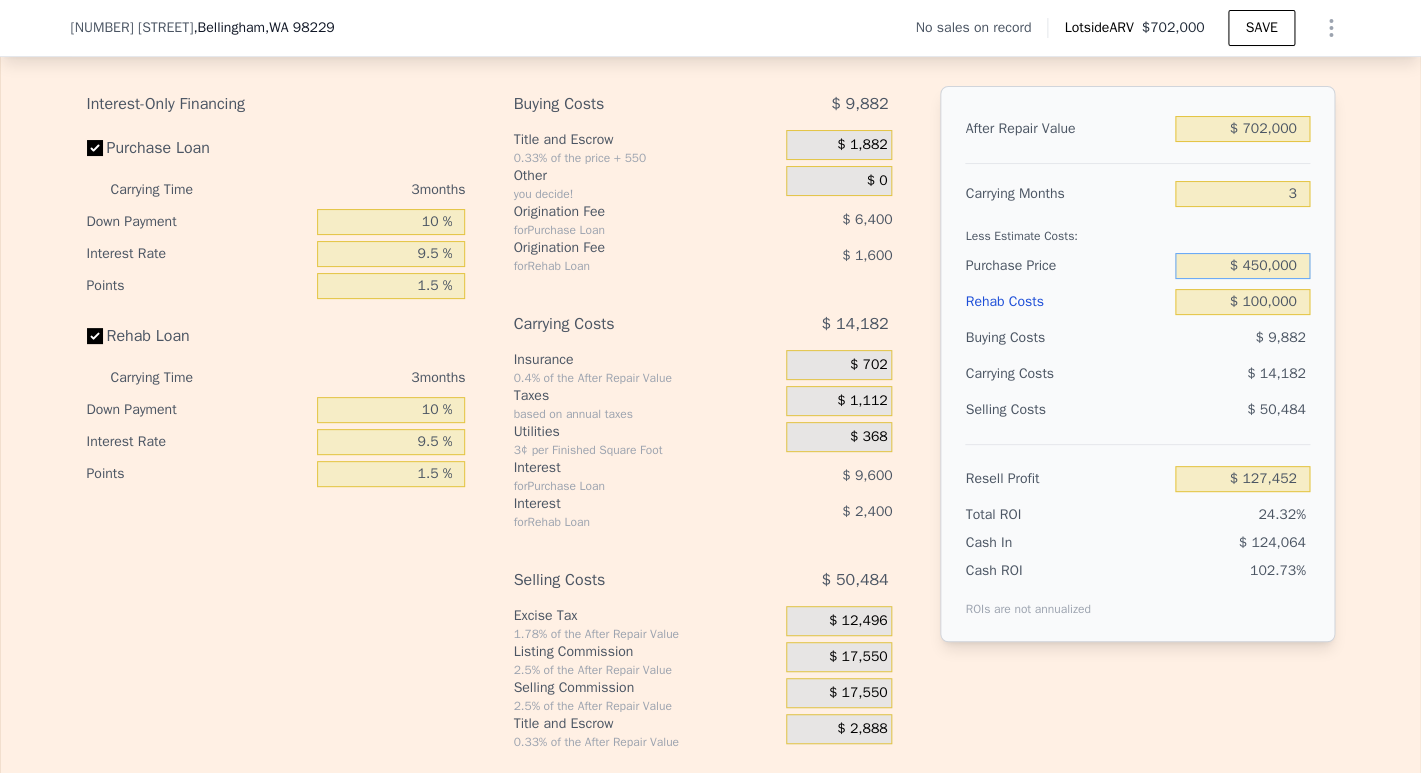 type on "$ 450,000" 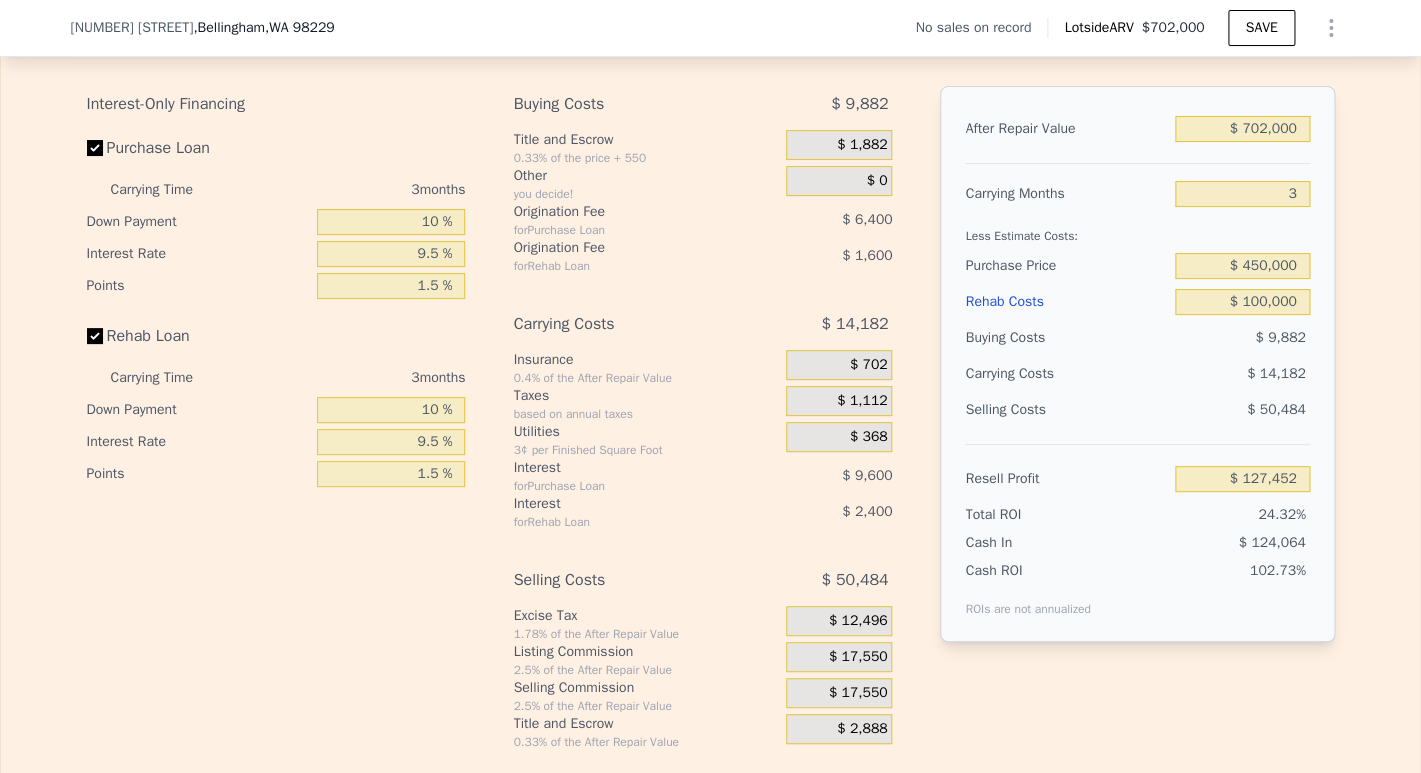 click on "$ 14,182" at bounding box center [1204, 374] 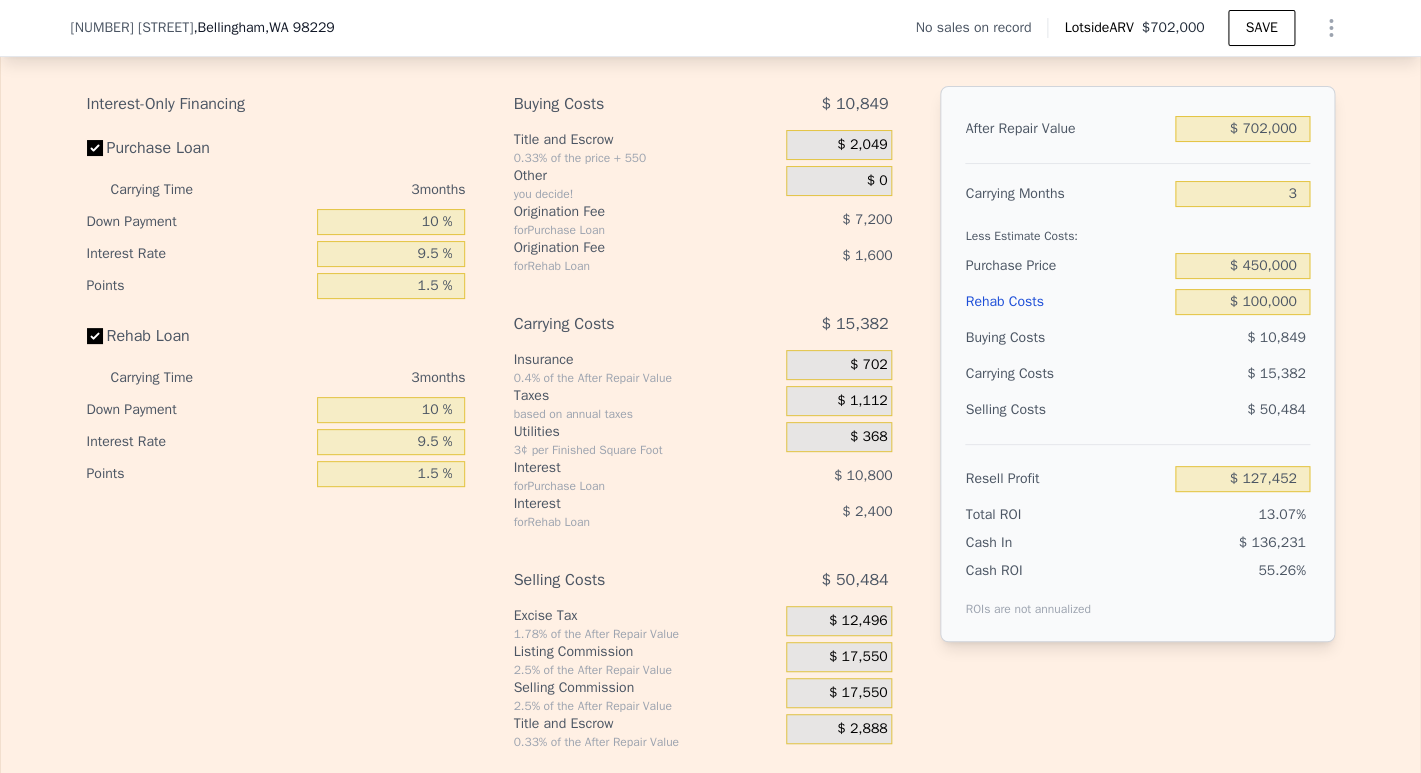 type on "$ 75,285" 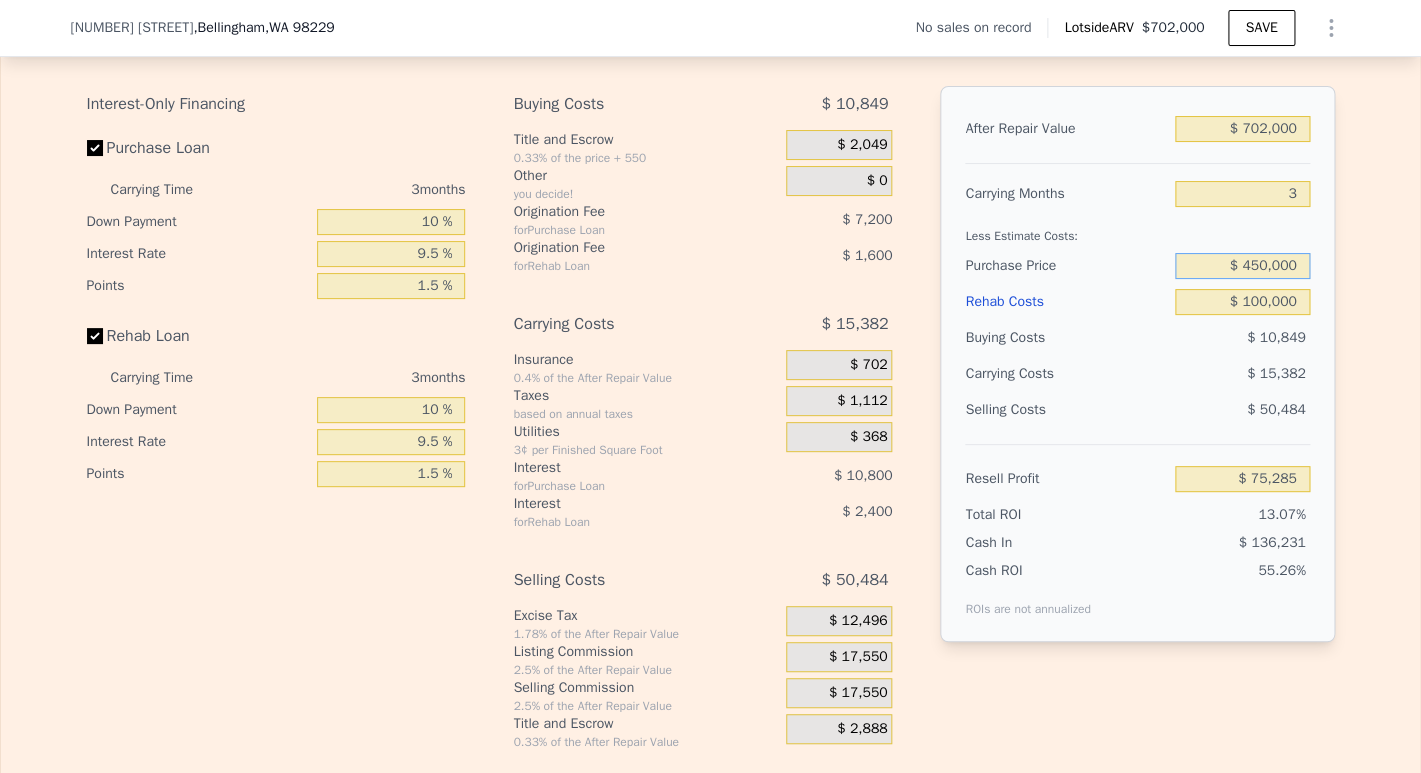 click on "$ 450,000" at bounding box center (1242, 266) 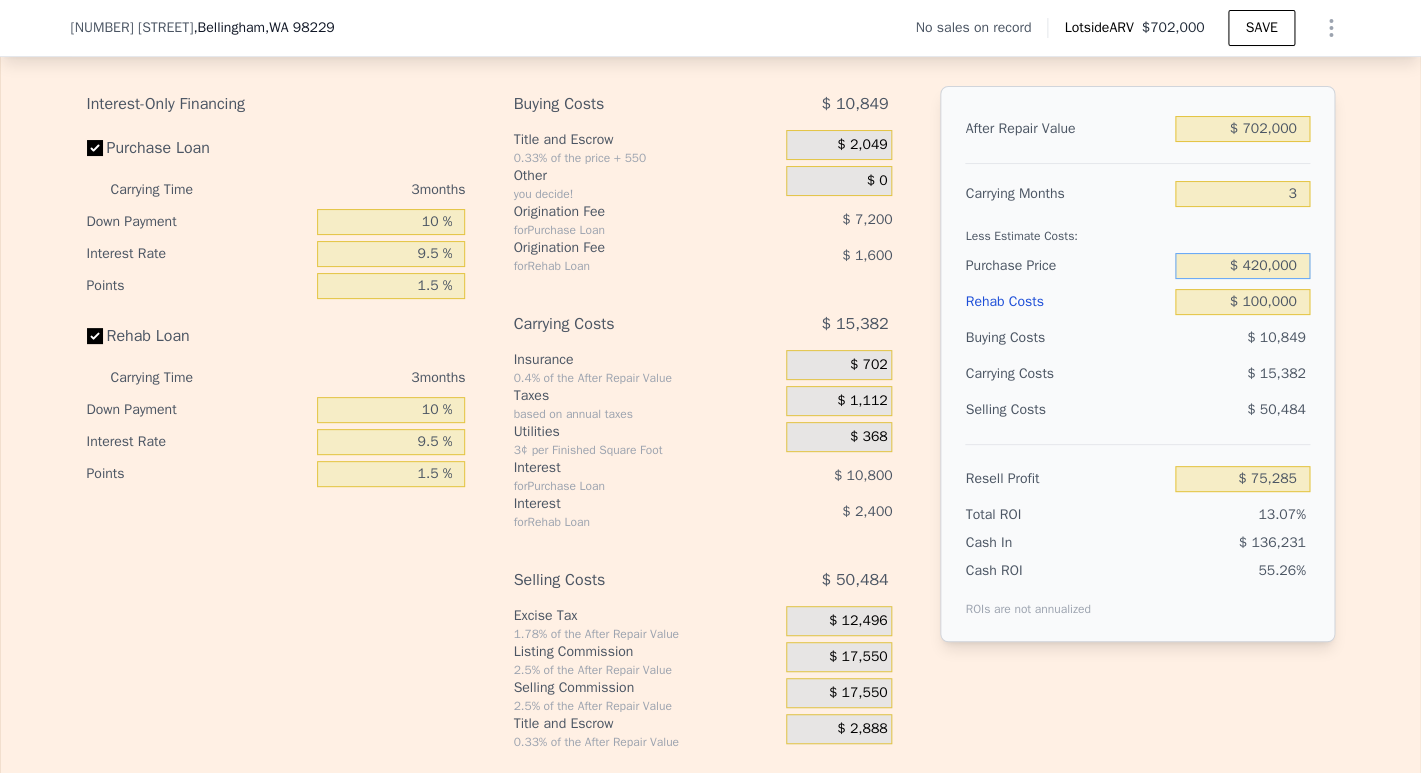 type on "$ 420,000" 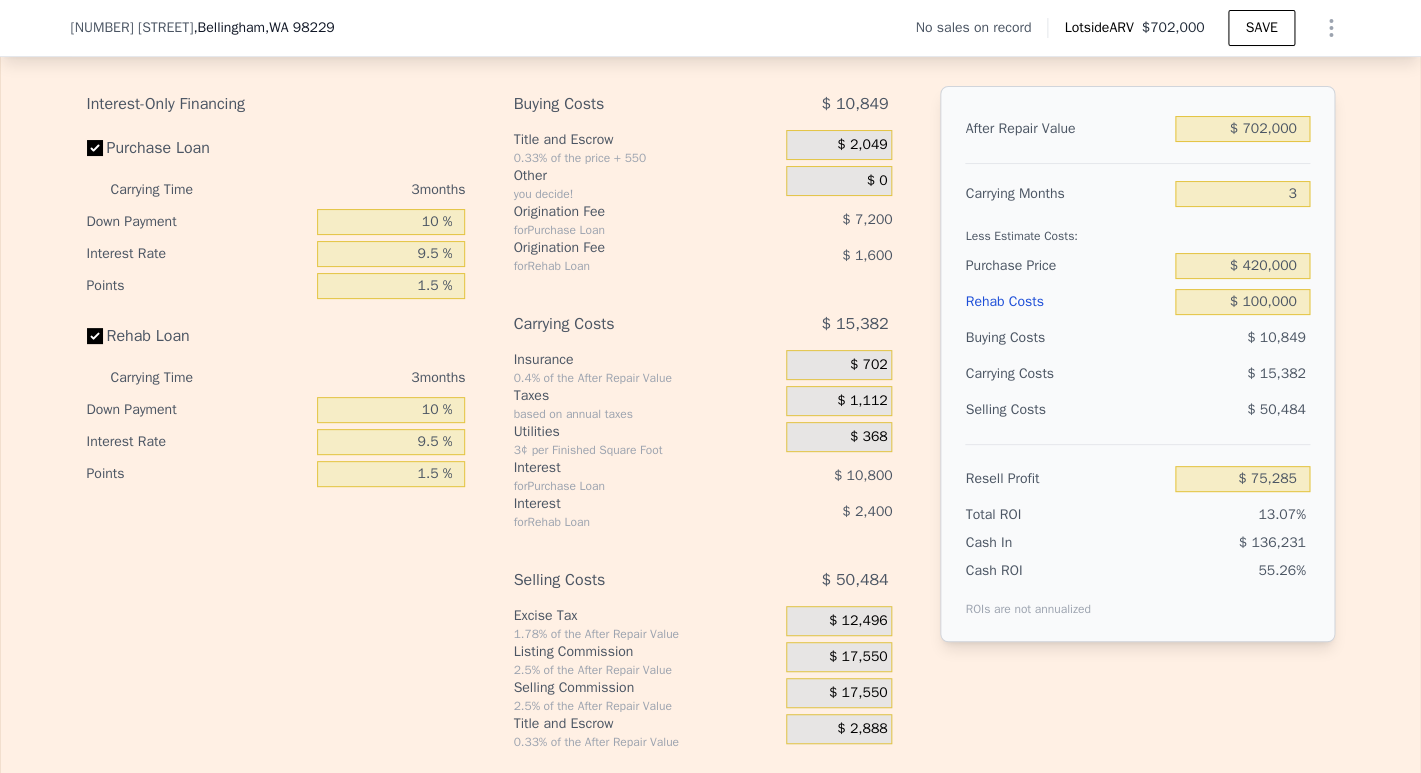 click on "$ 10,849" at bounding box center (1242, 338) 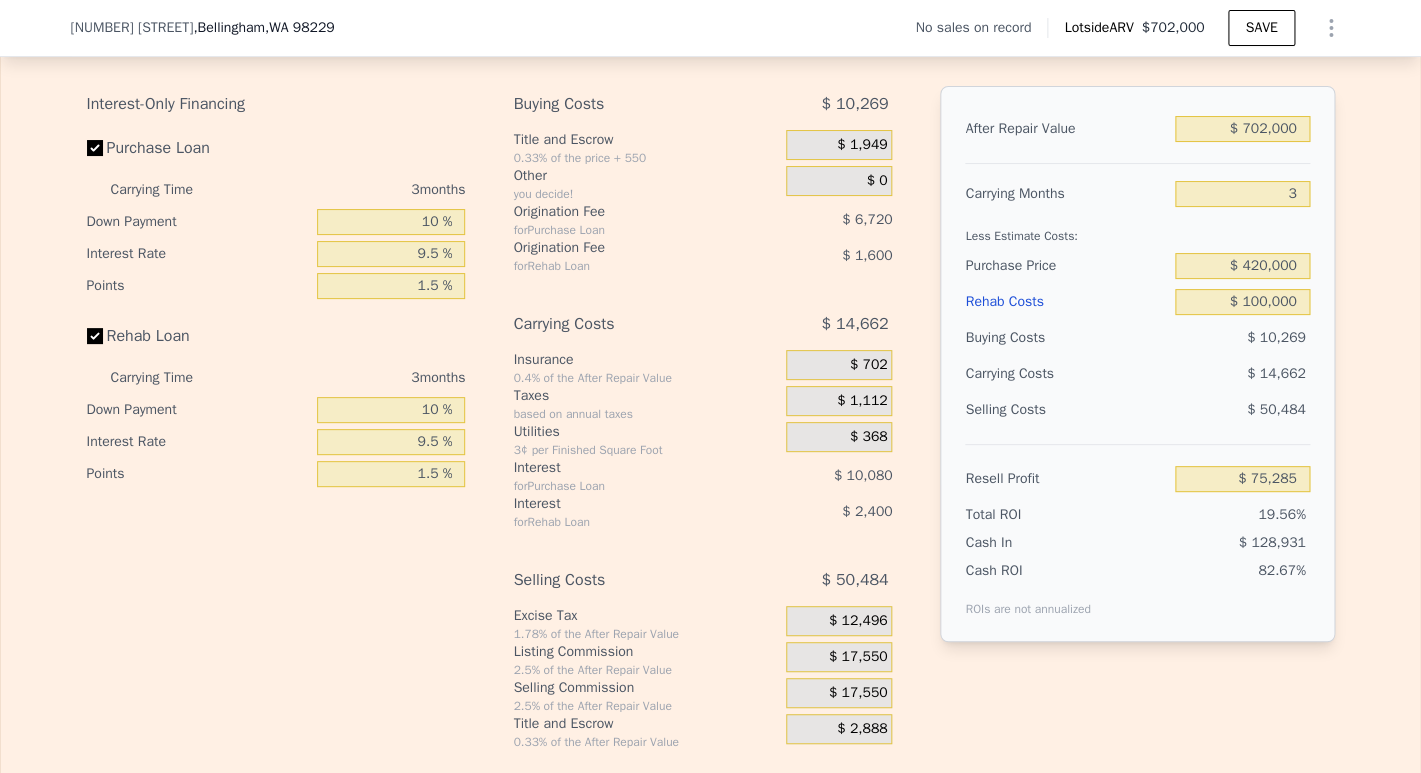 type on "$ 106,585" 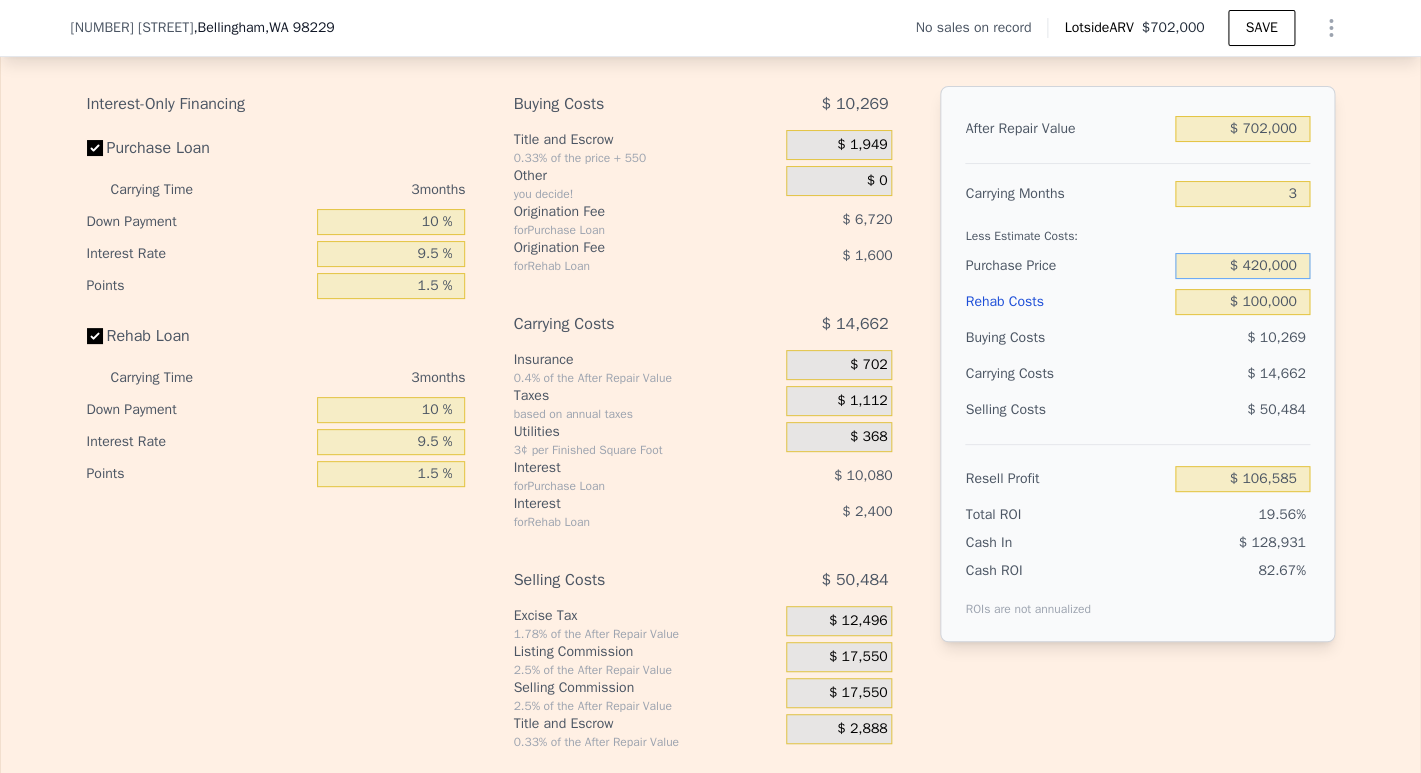 click on "$ 420,000" at bounding box center [1242, 266] 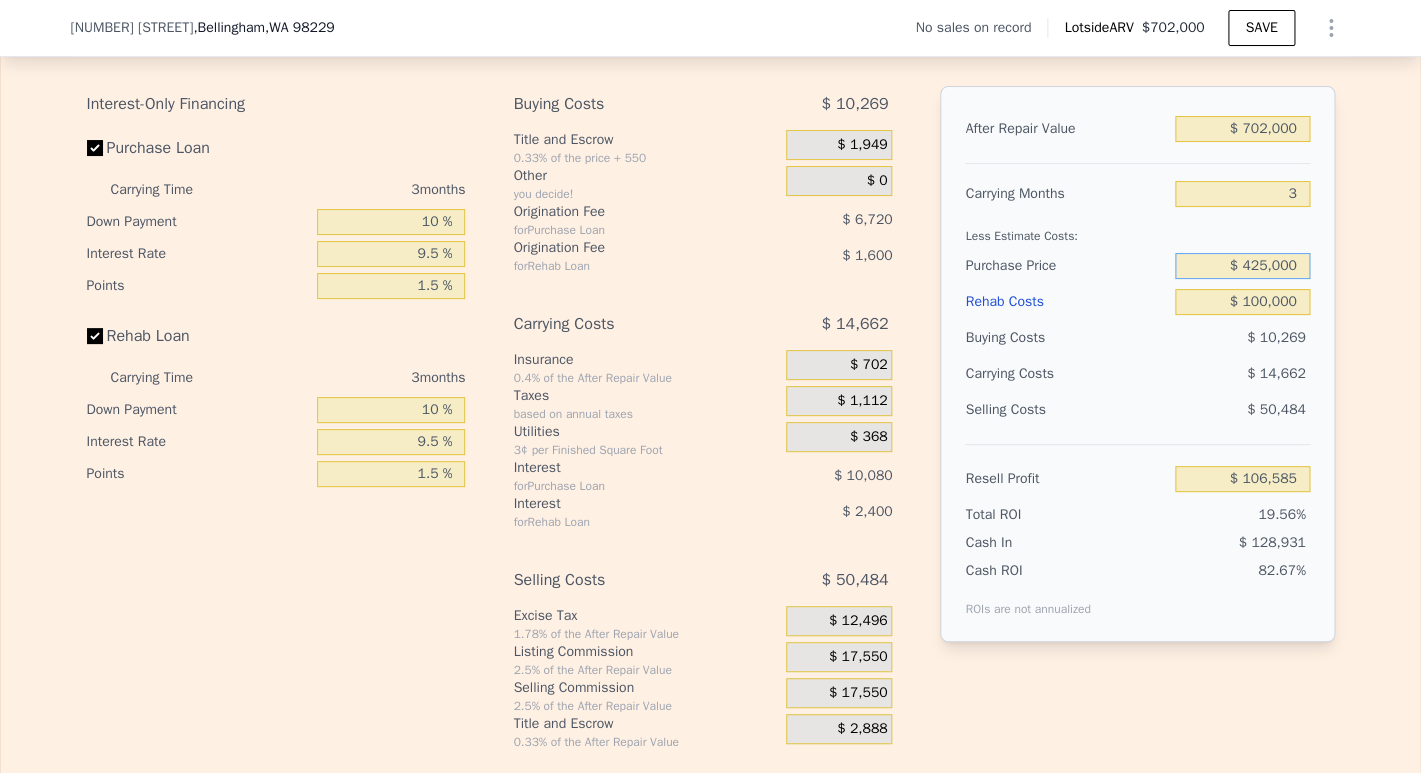 type on "$ 425,000" 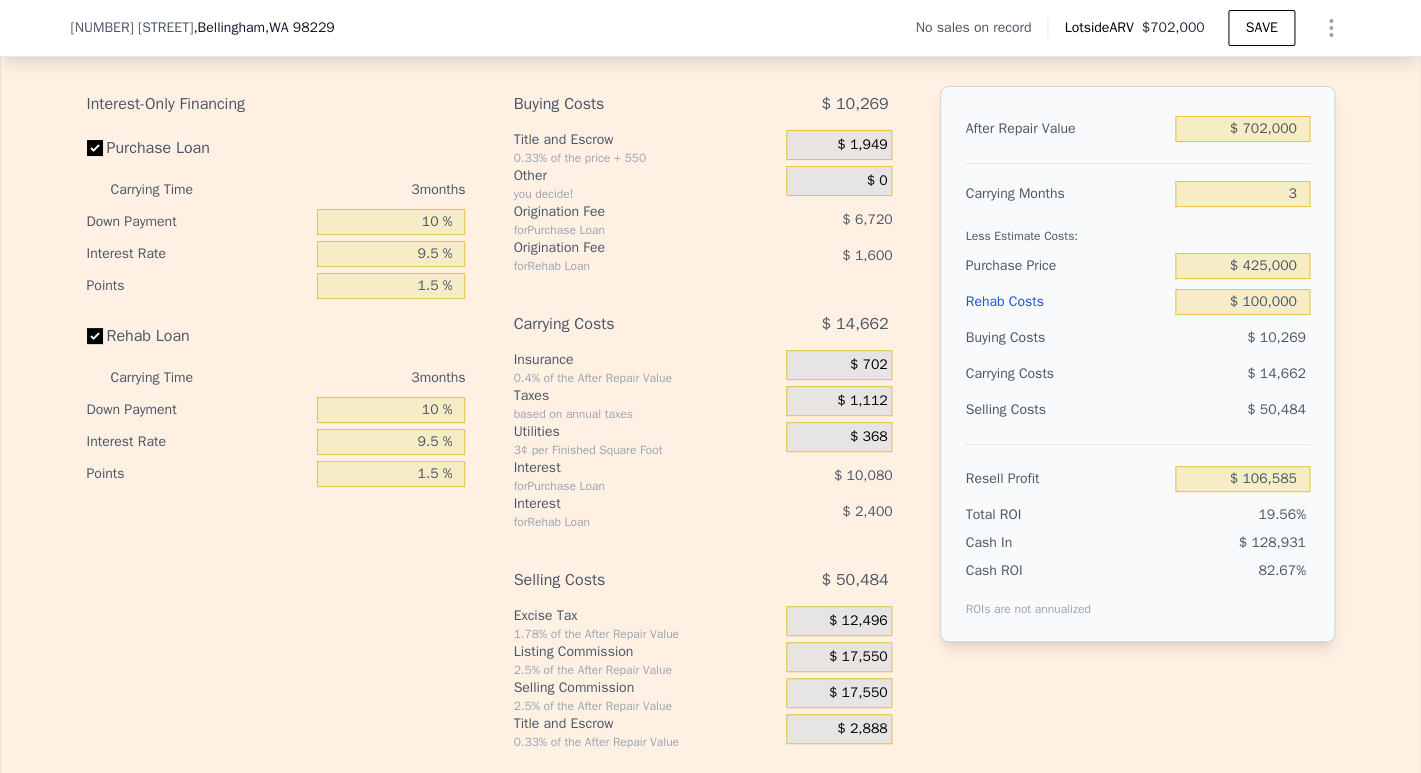 click on "$ 14,662" at bounding box center [1276, 373] 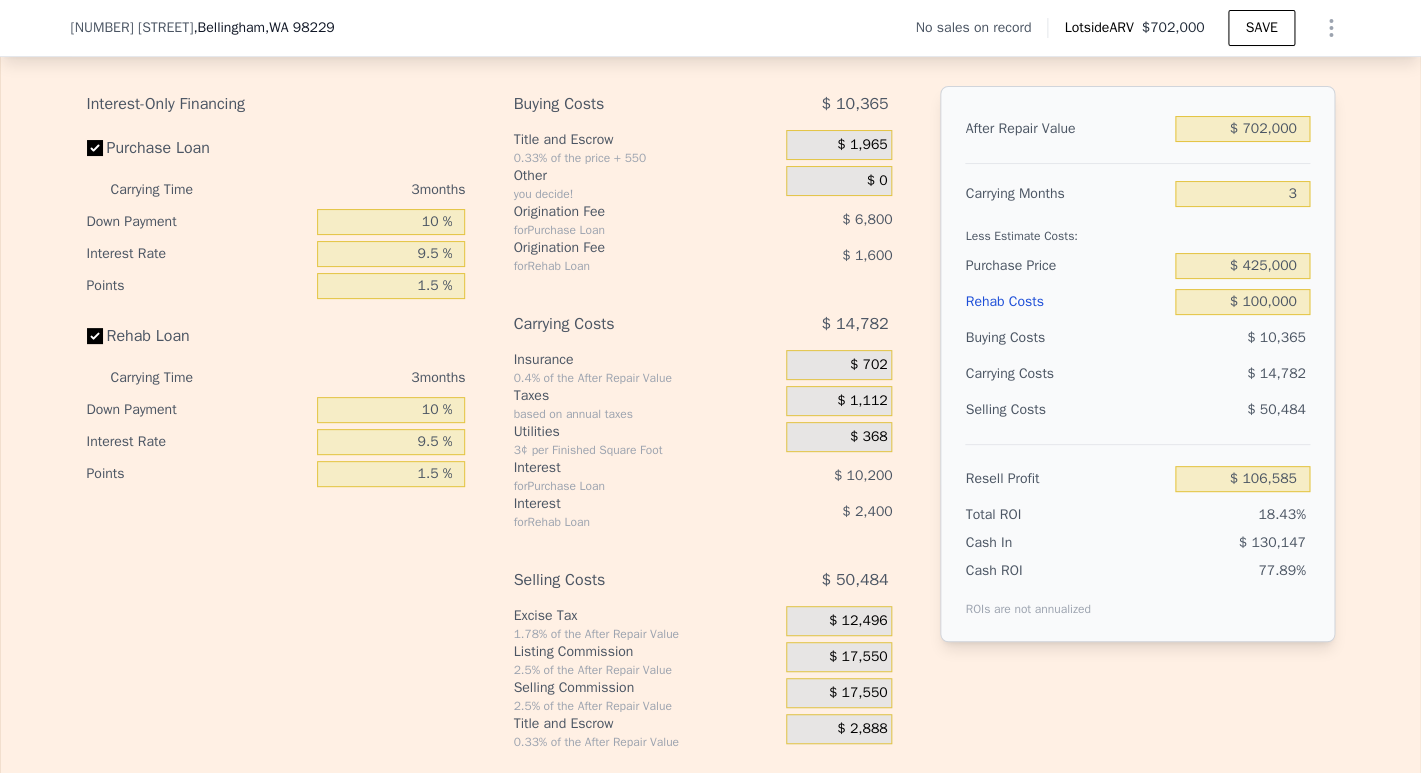 type on "$ 101,369" 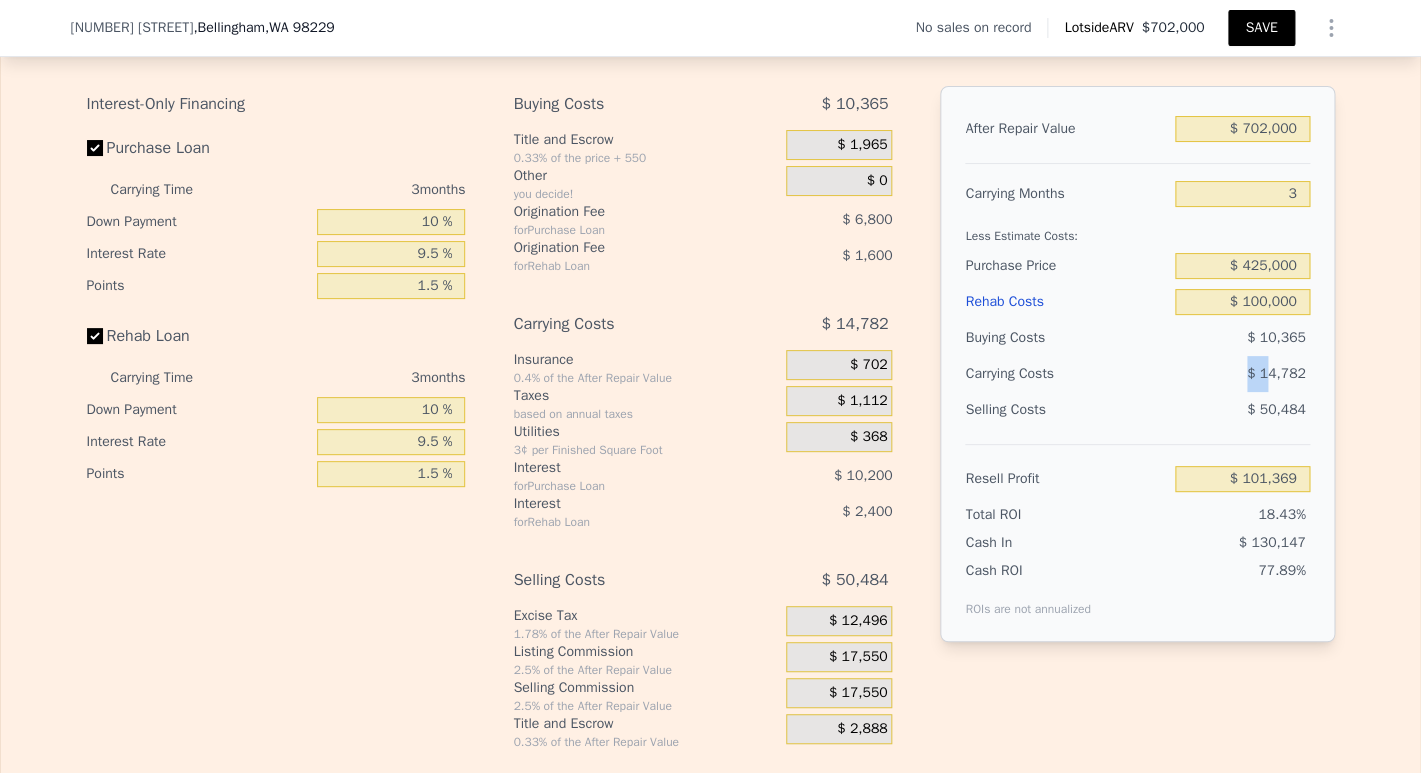click on "SAVE" at bounding box center (1261, 28) 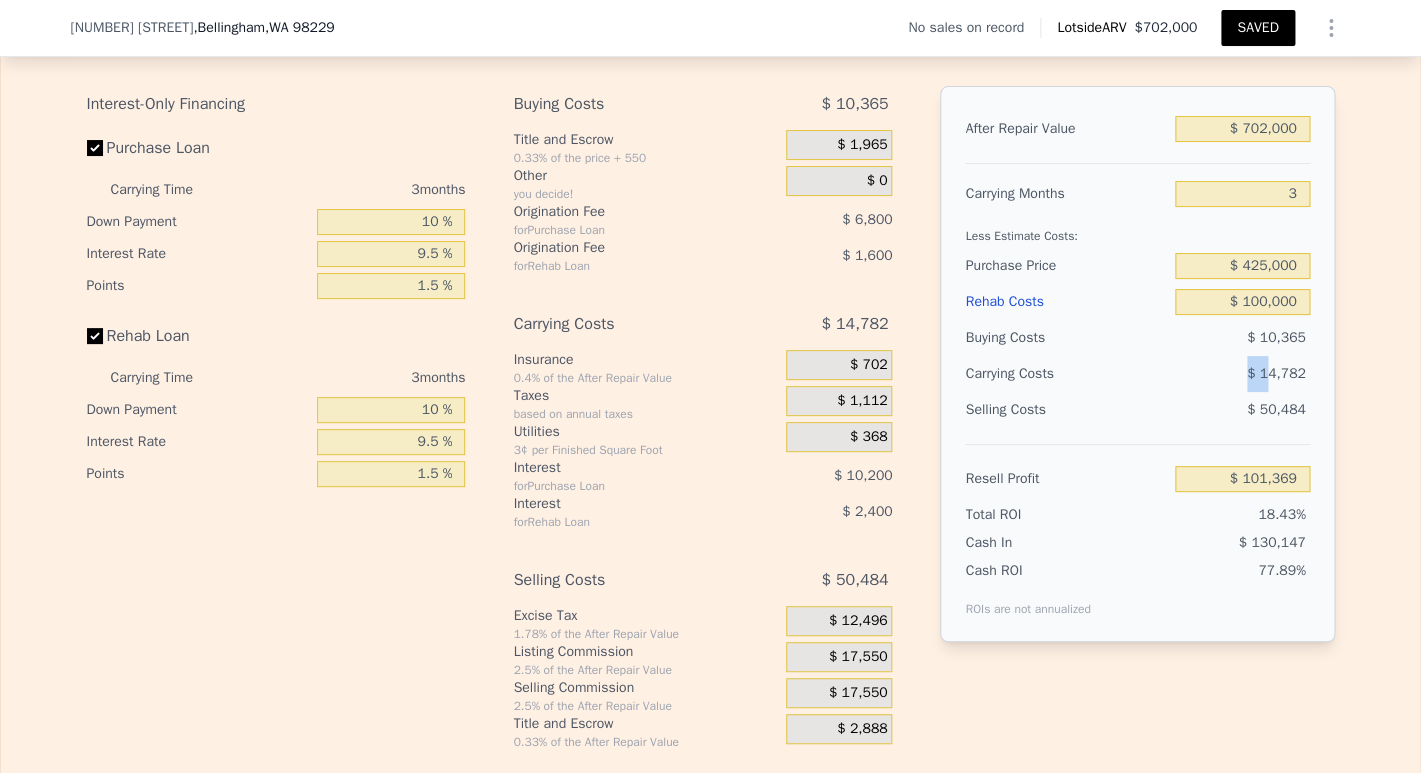 click 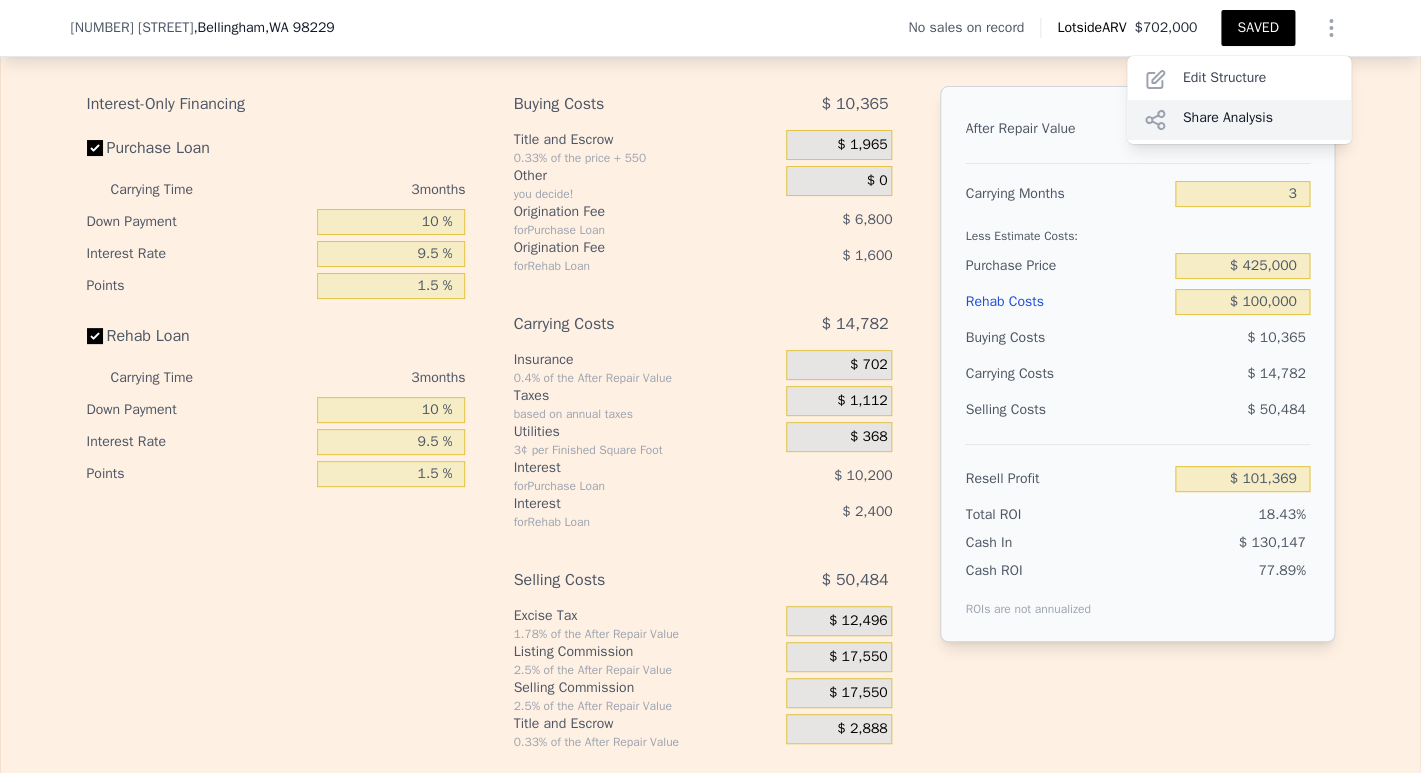 click on "Share Analysis" at bounding box center [1239, 120] 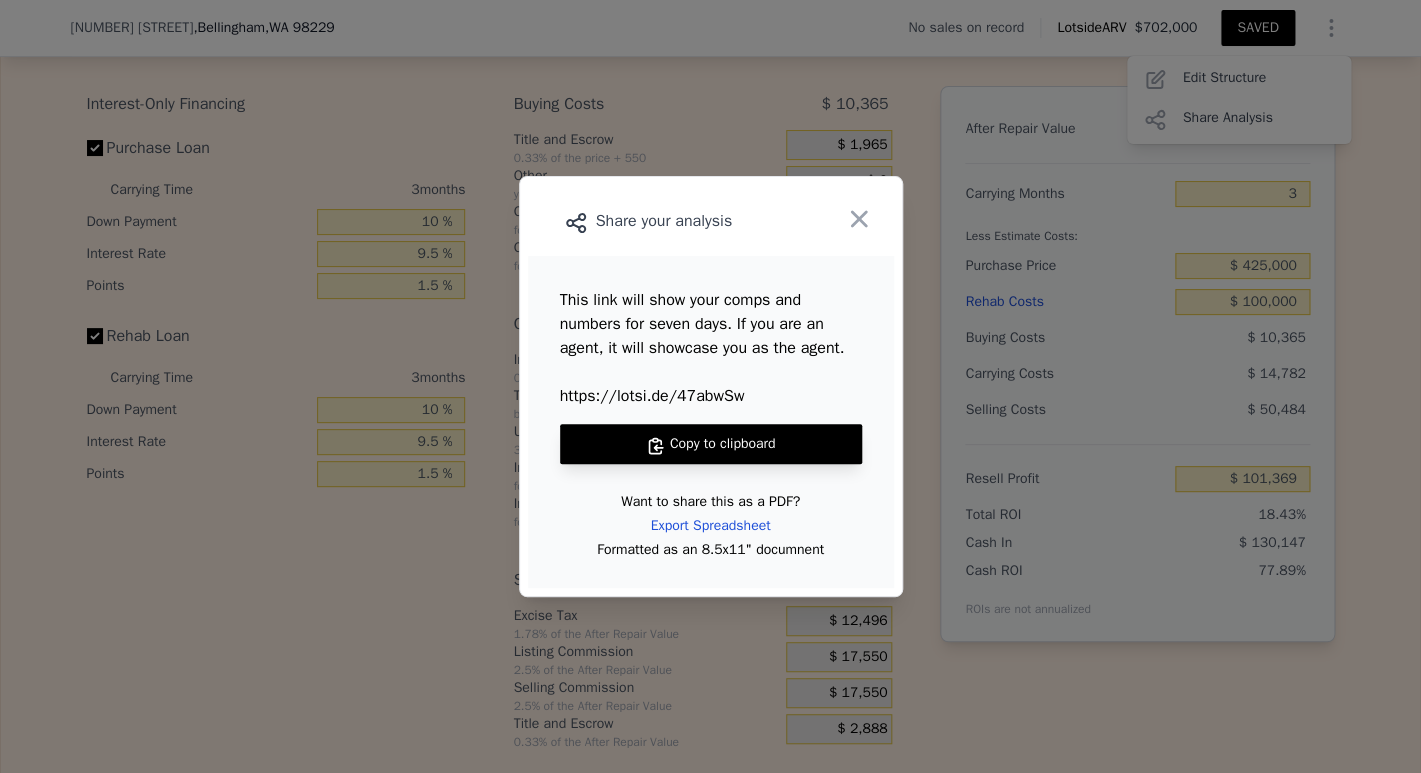 click on "Copy to clipboard" at bounding box center [711, 444] 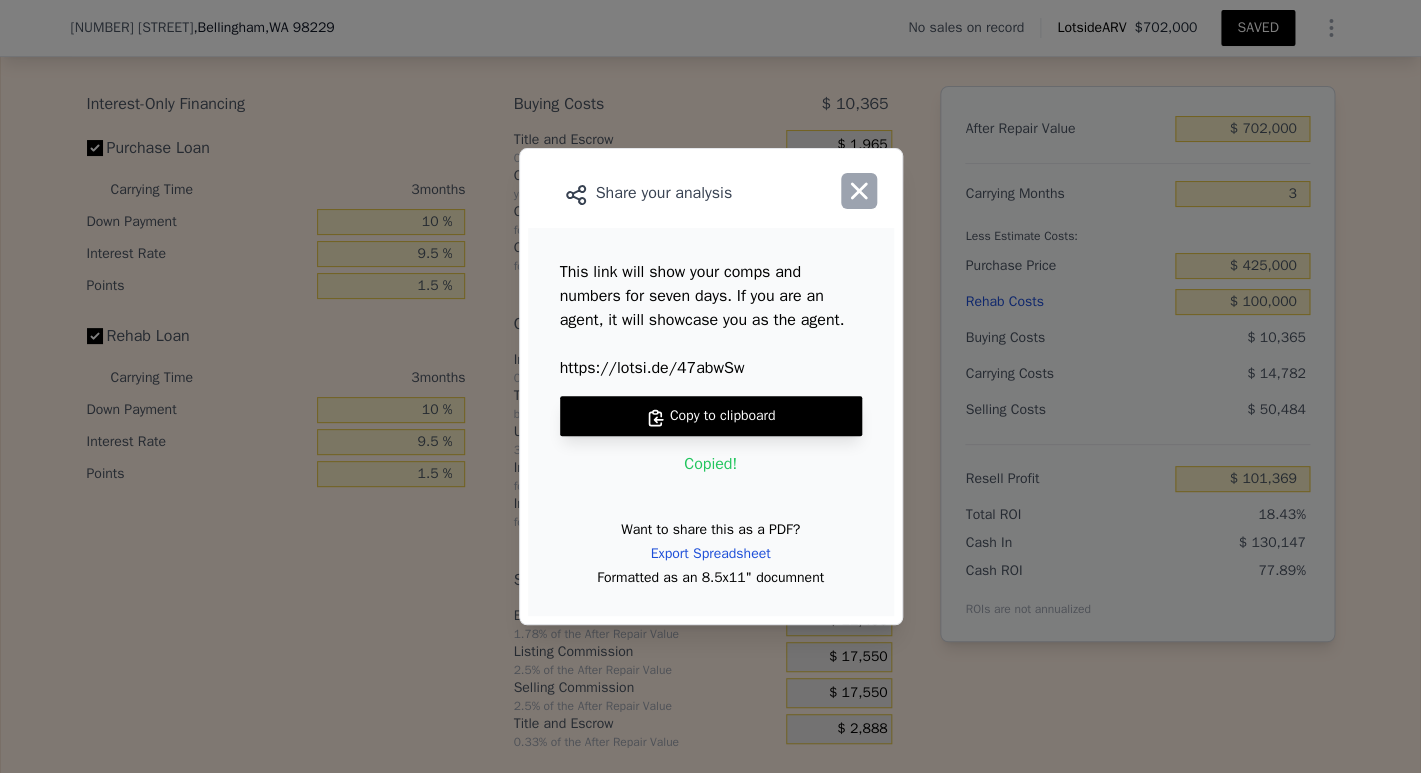 click 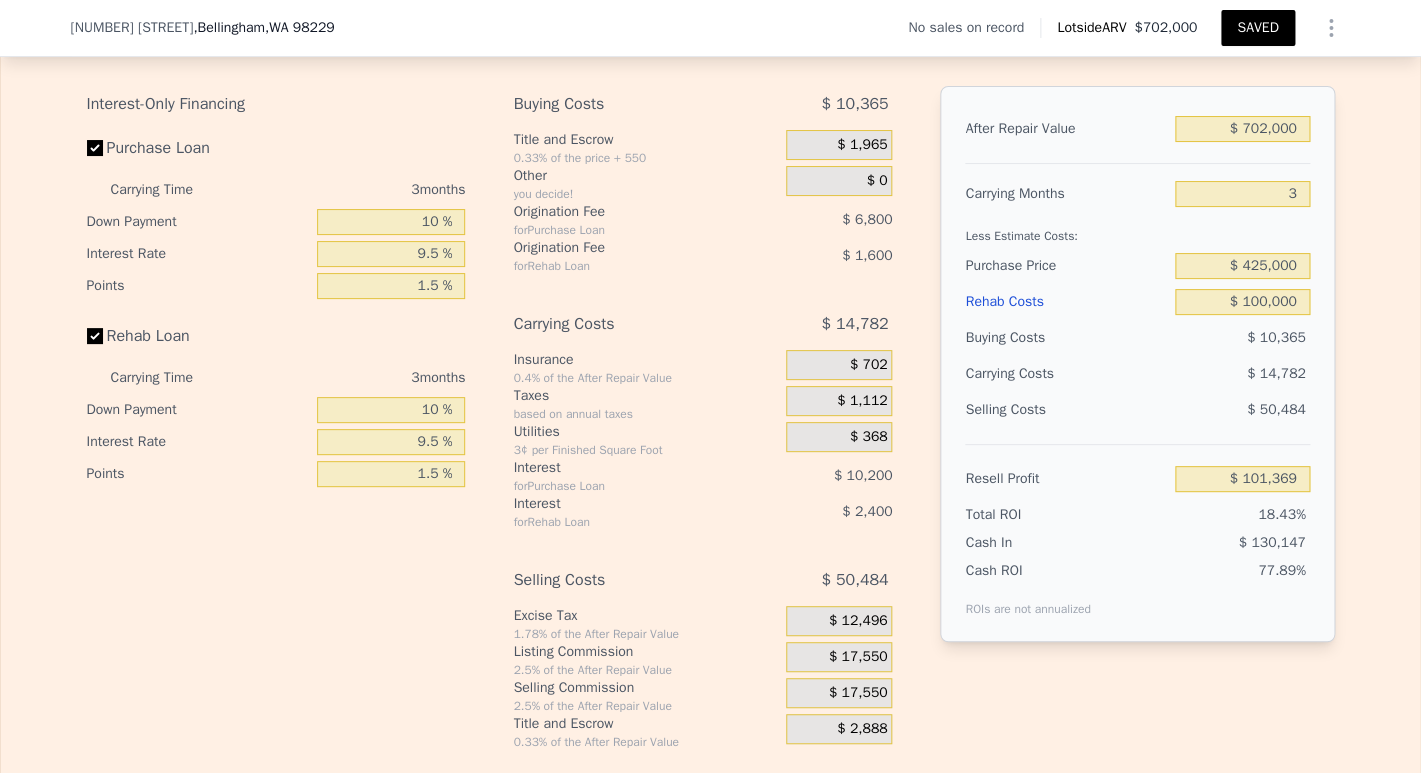 click 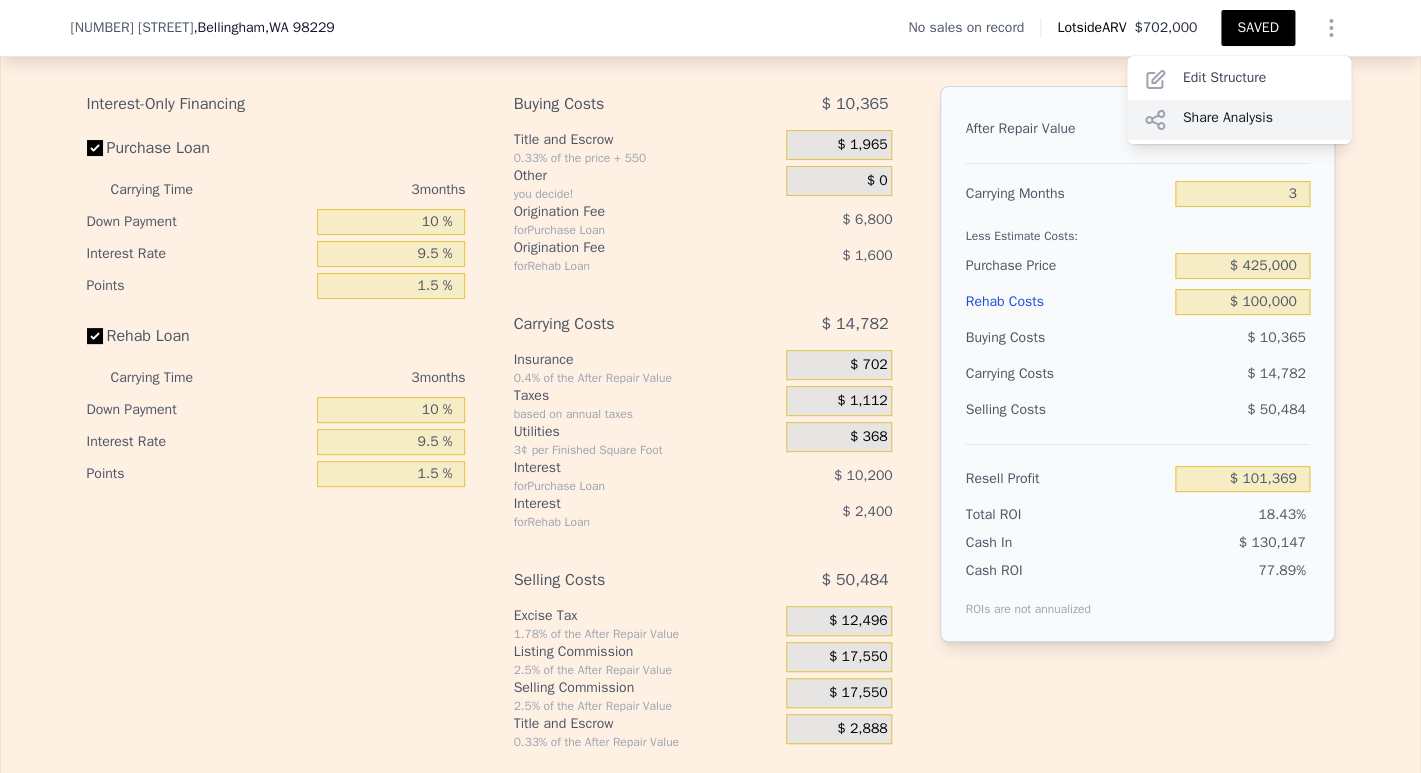 click on "Share Analysis" at bounding box center (1239, 120) 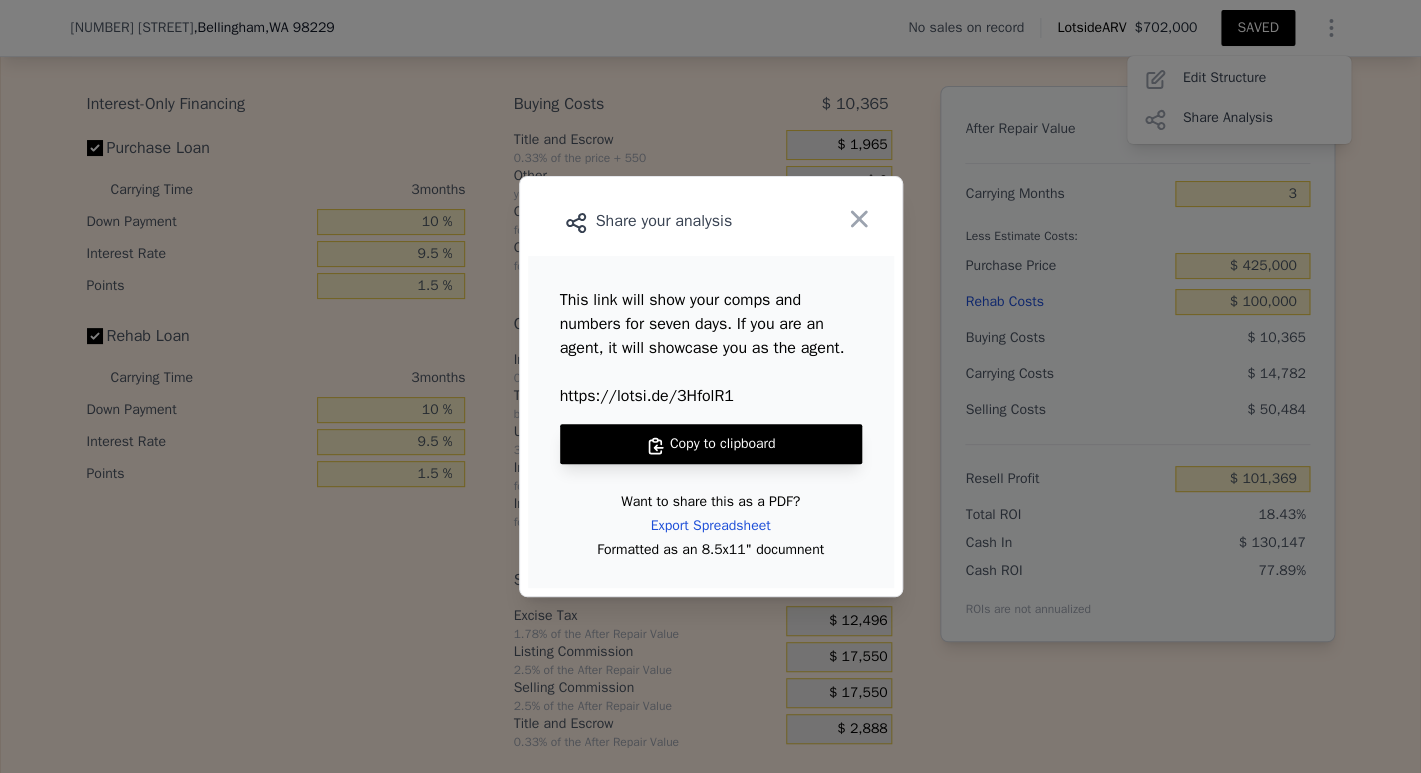 click on "Copy to clipboard" at bounding box center [711, 444] 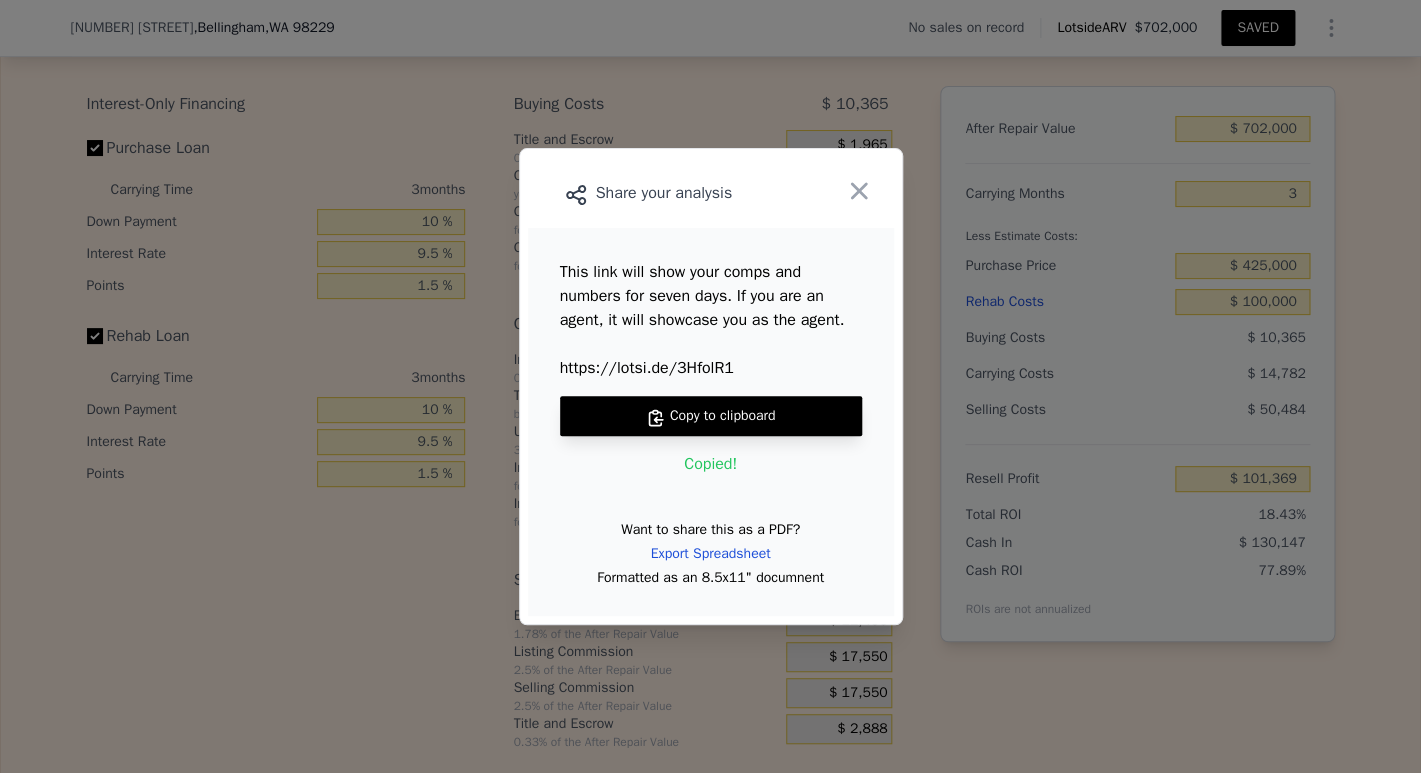 click on "Share your analysis This link will show your comps and numbers for seven days. If you are an agent, it will showcase you as the agent. https://lotsi.de/3HfolR1 Copy to clipboard Copied! Want to share this as a PDF? Export Spreadsheet Formatted as an 8.5x11" documnent" at bounding box center [711, 386] 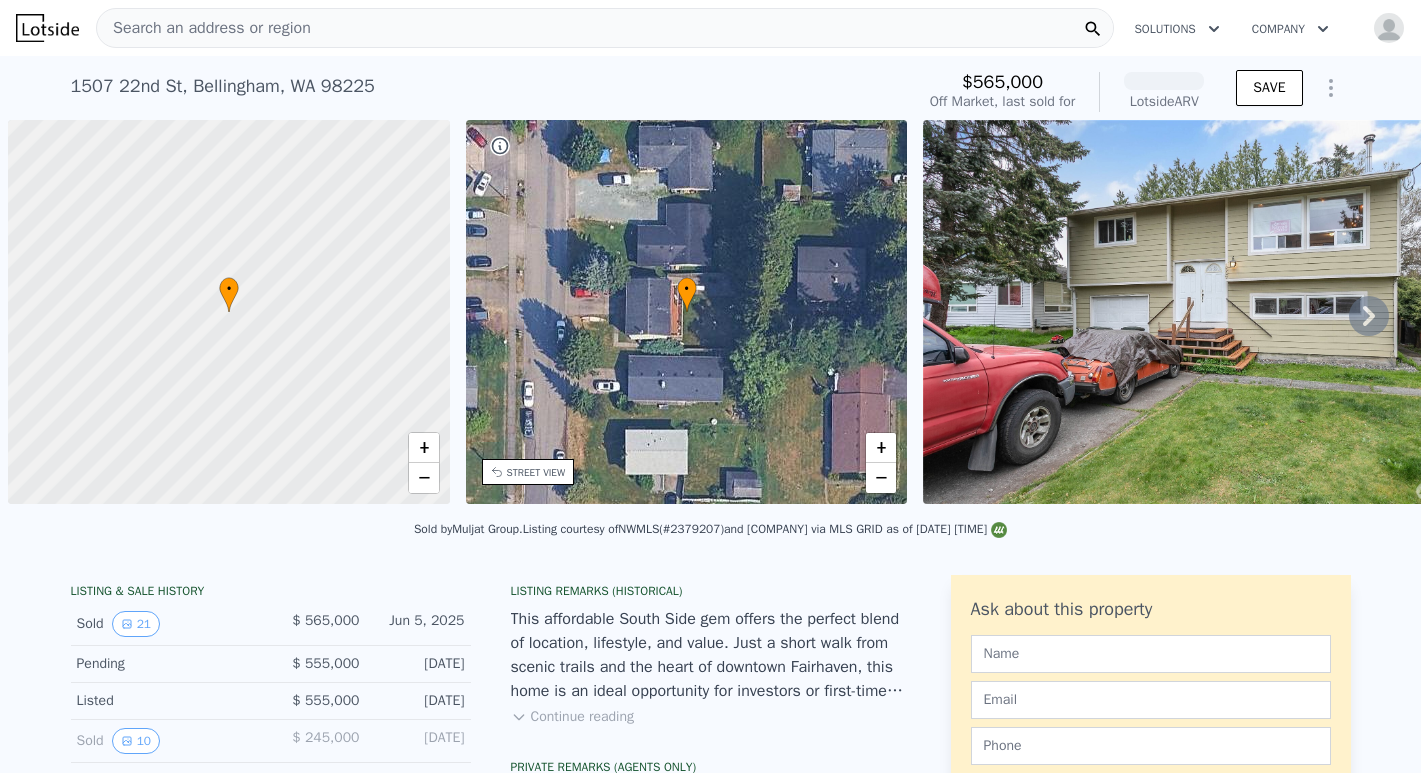 scroll, scrollTop: 0, scrollLeft: 0, axis: both 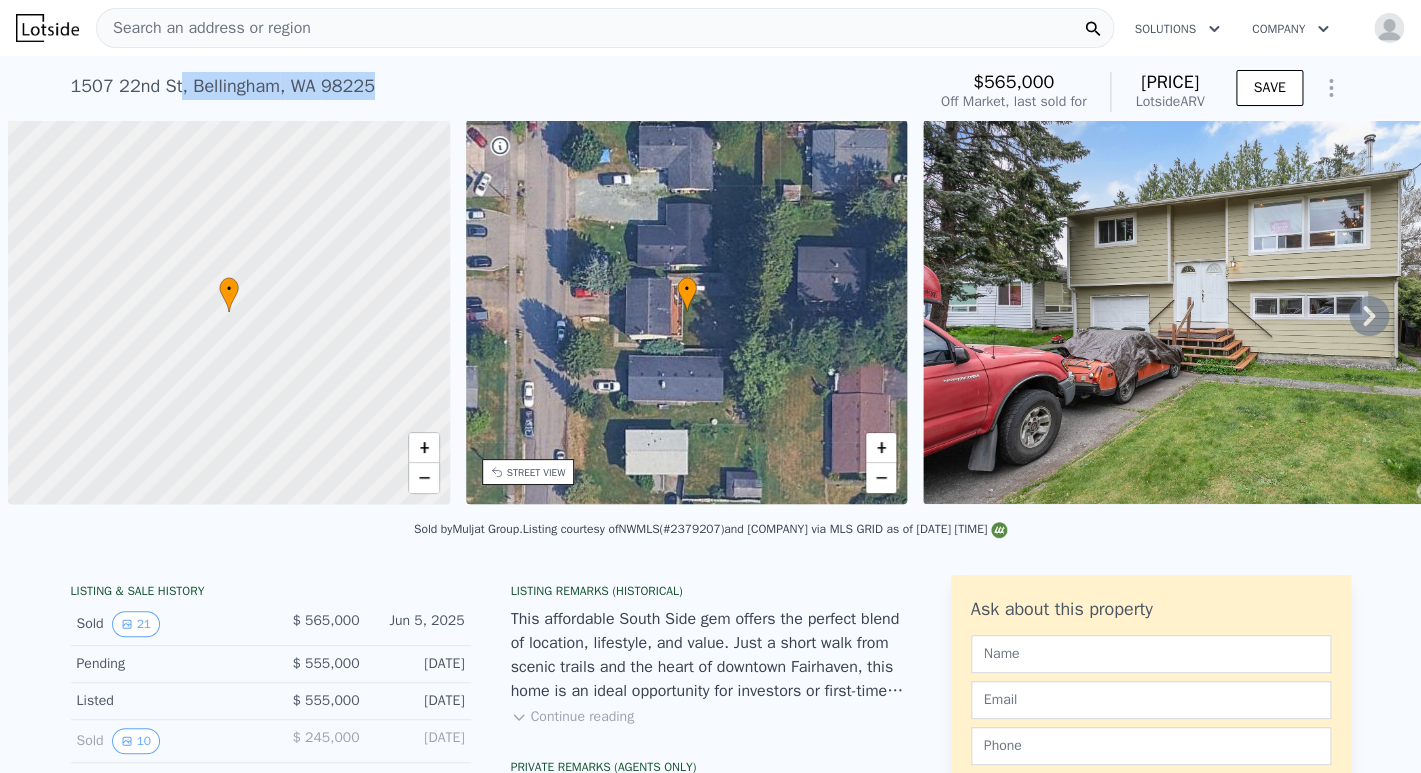 click on "[NUMBER] [STREET] ,   [CITY] ,   [STATE]   [ZIP] Sold [DATE] for  $[PRICE]k (~ARV  $[PRICE]k )" at bounding box center [494, 92] 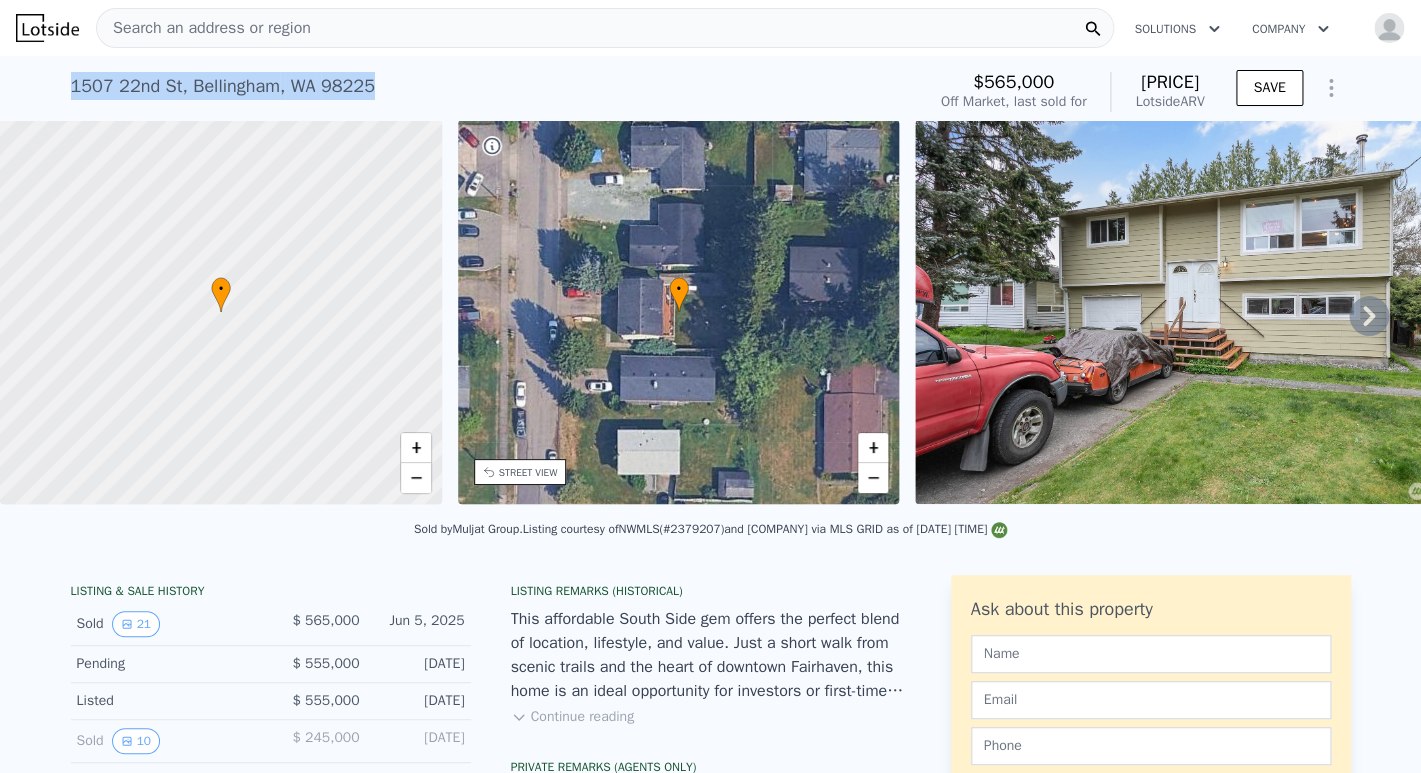 click on "[NUMBER] [STREET] , [CITY] , [STATE] [ZIP]" at bounding box center (223, 86) 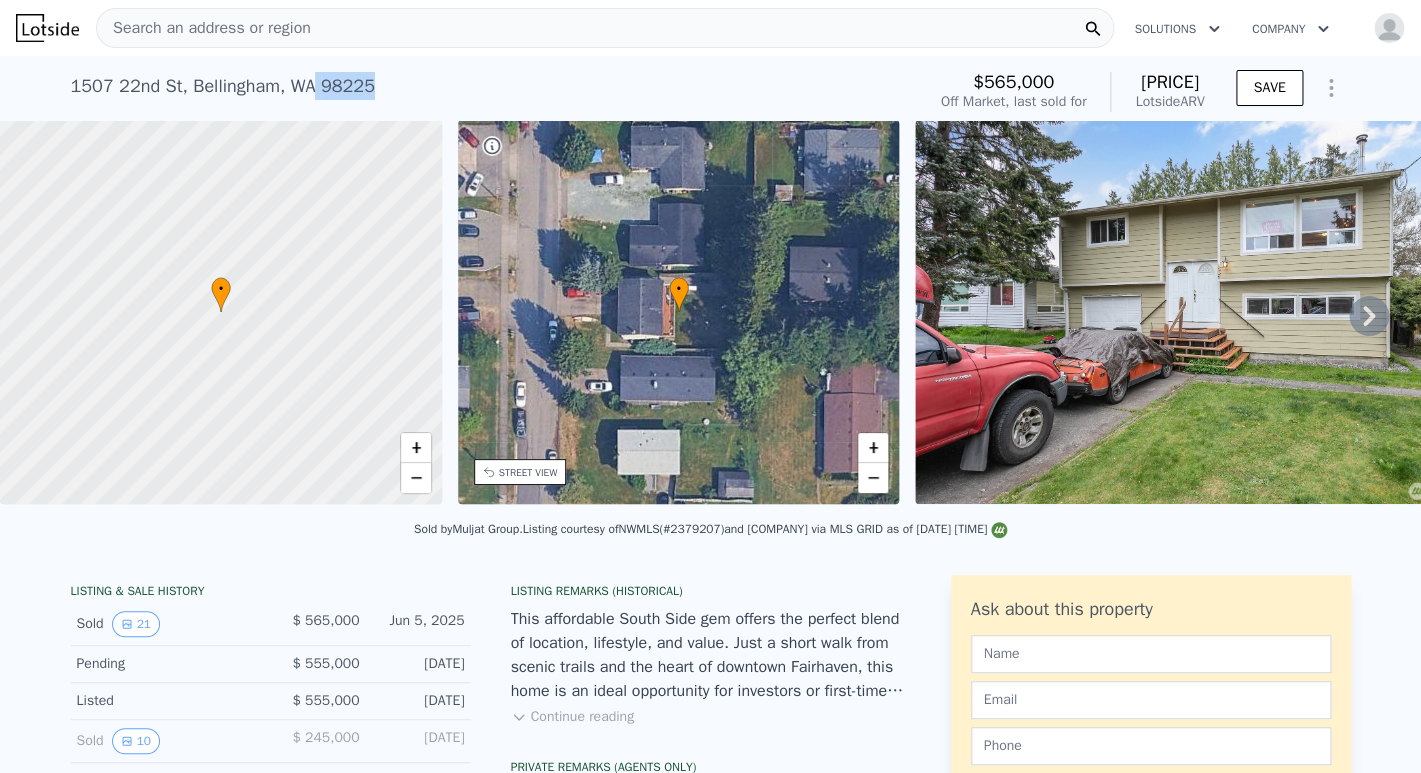 drag, startPoint x: 310, startPoint y: 81, endPoint x: 419, endPoint y: 89, distance: 109.29318 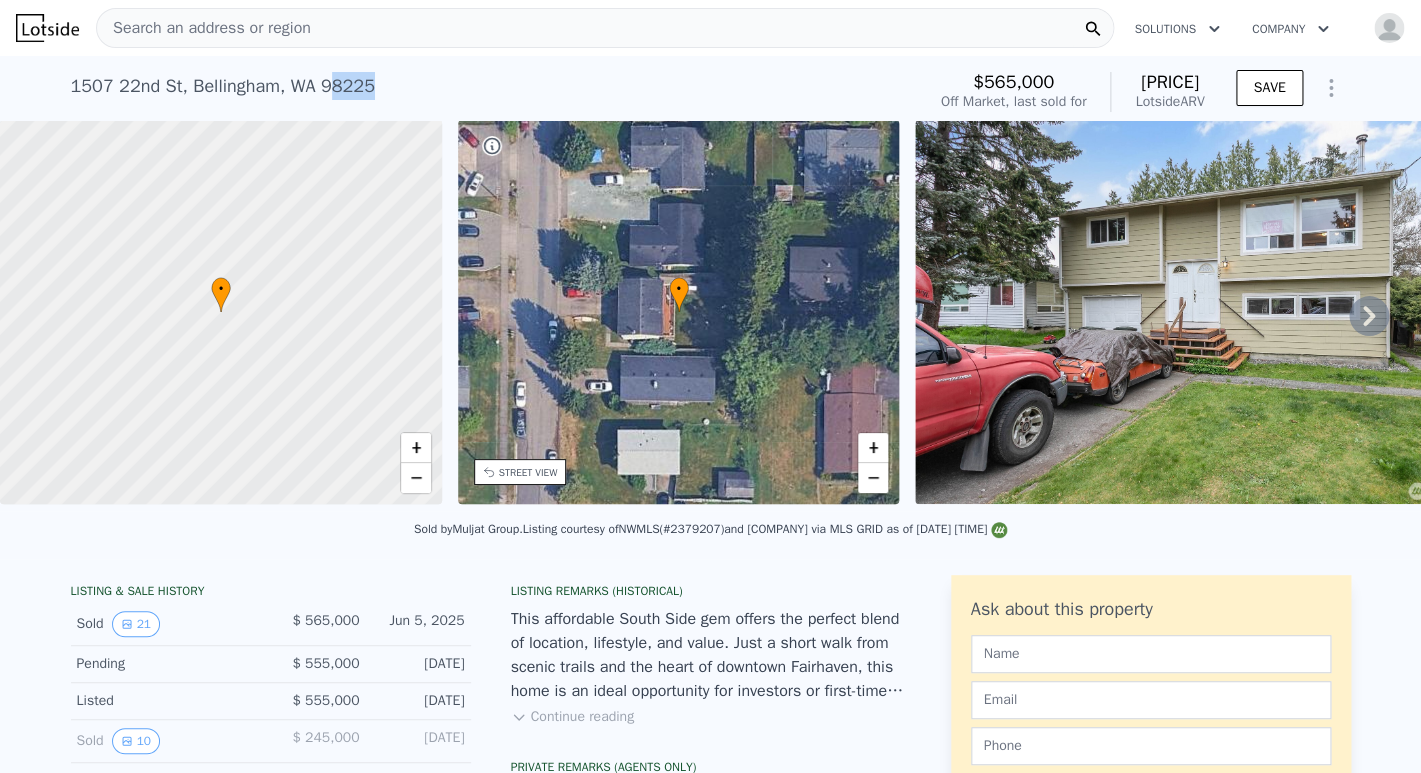 drag, startPoint x: 323, startPoint y: 82, endPoint x: 365, endPoint y: 90, distance: 42.755116 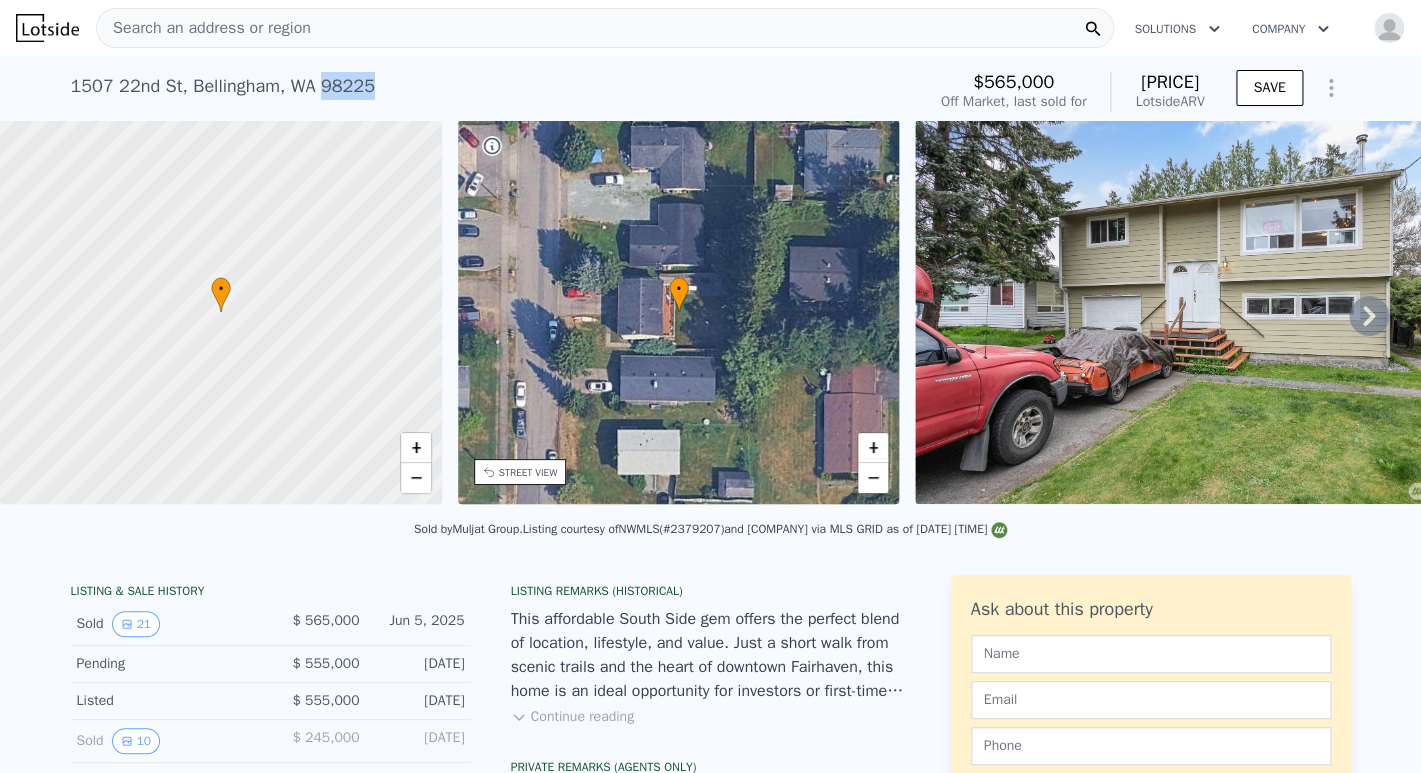 drag, startPoint x: 320, startPoint y: 85, endPoint x: 382, endPoint y: 89, distance: 62.1289 